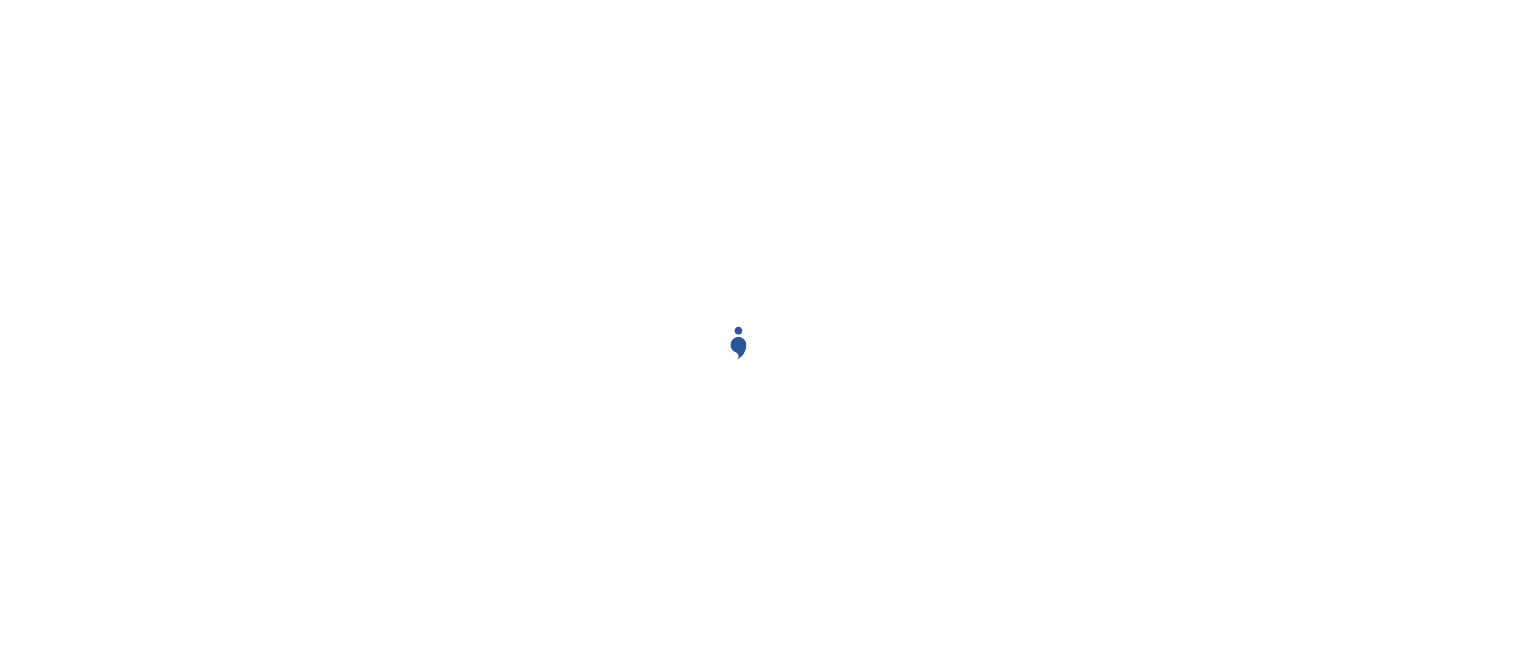 scroll, scrollTop: 0, scrollLeft: 0, axis: both 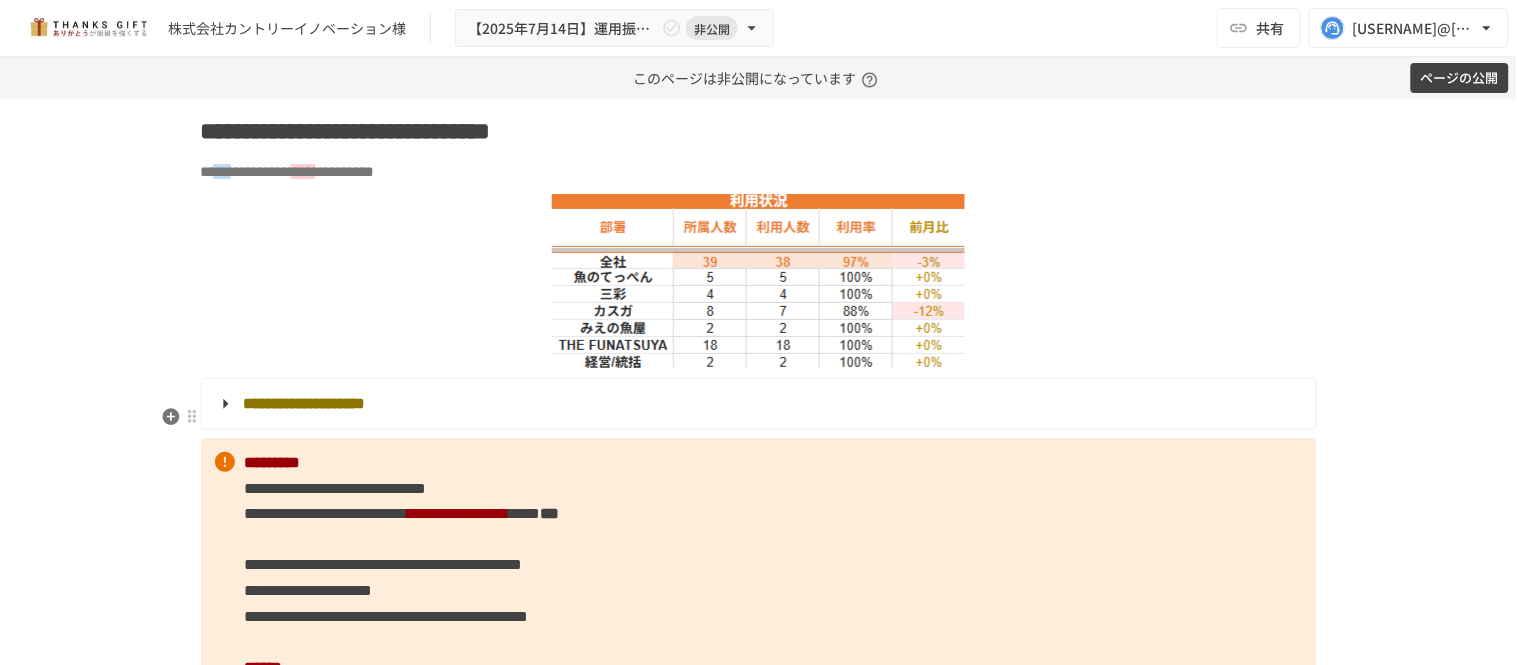 click on "**********" at bounding box center (757, 404) 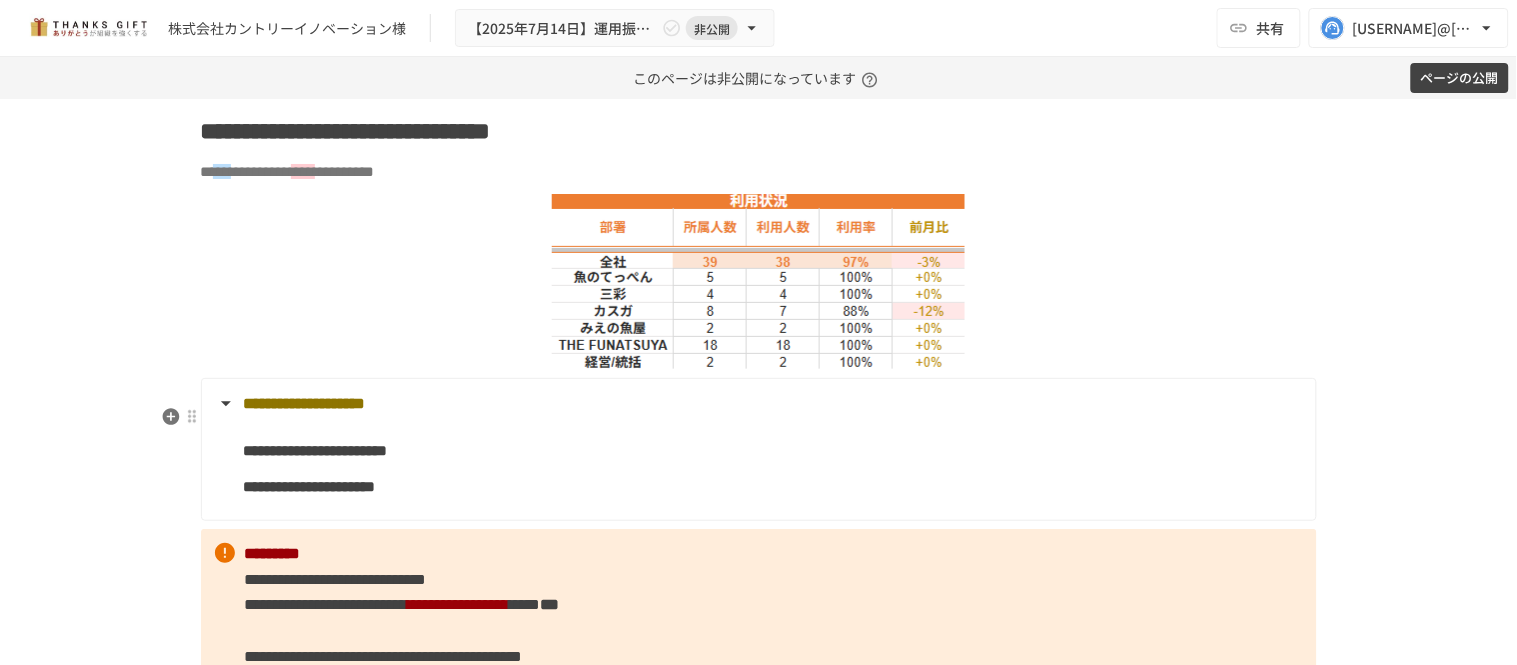 click on "**********" at bounding box center (757, 404) 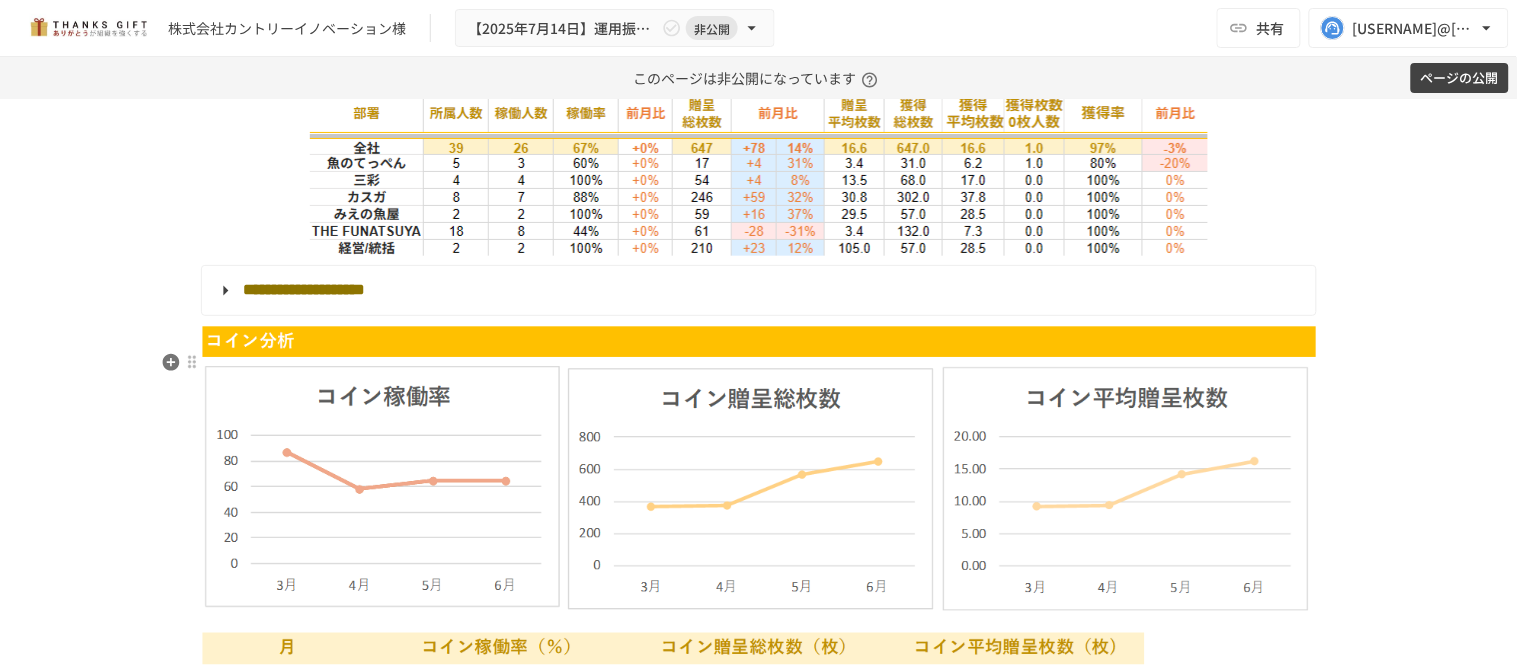 scroll, scrollTop: 4888, scrollLeft: 0, axis: vertical 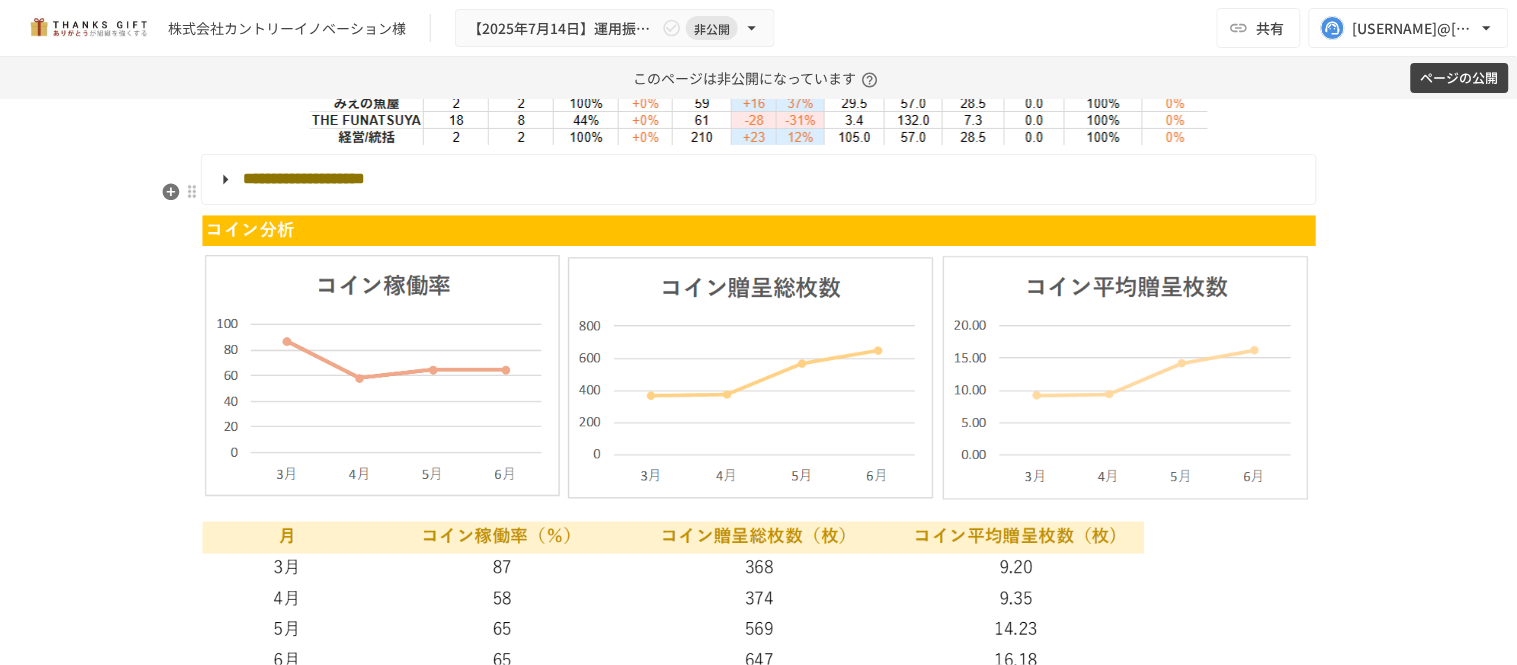 click on "**********" at bounding box center (305, 179) 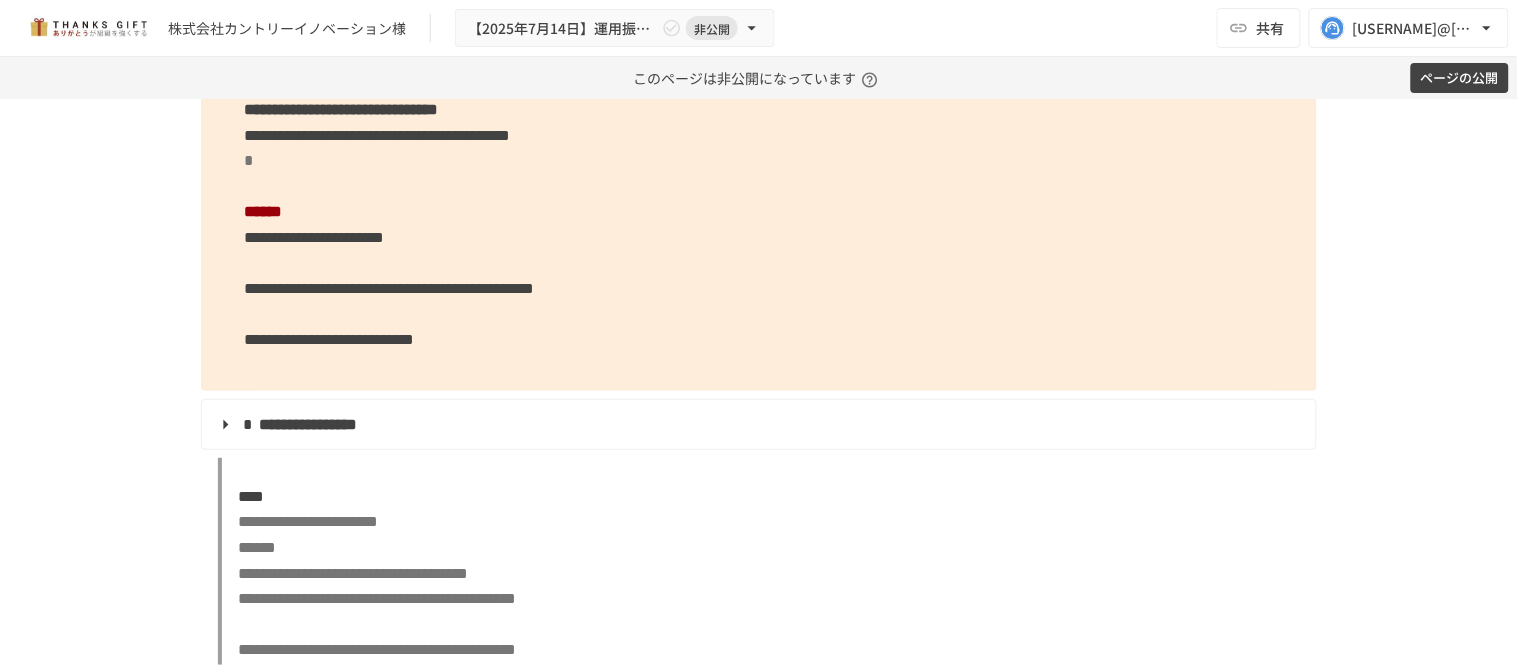 scroll, scrollTop: 8333, scrollLeft: 0, axis: vertical 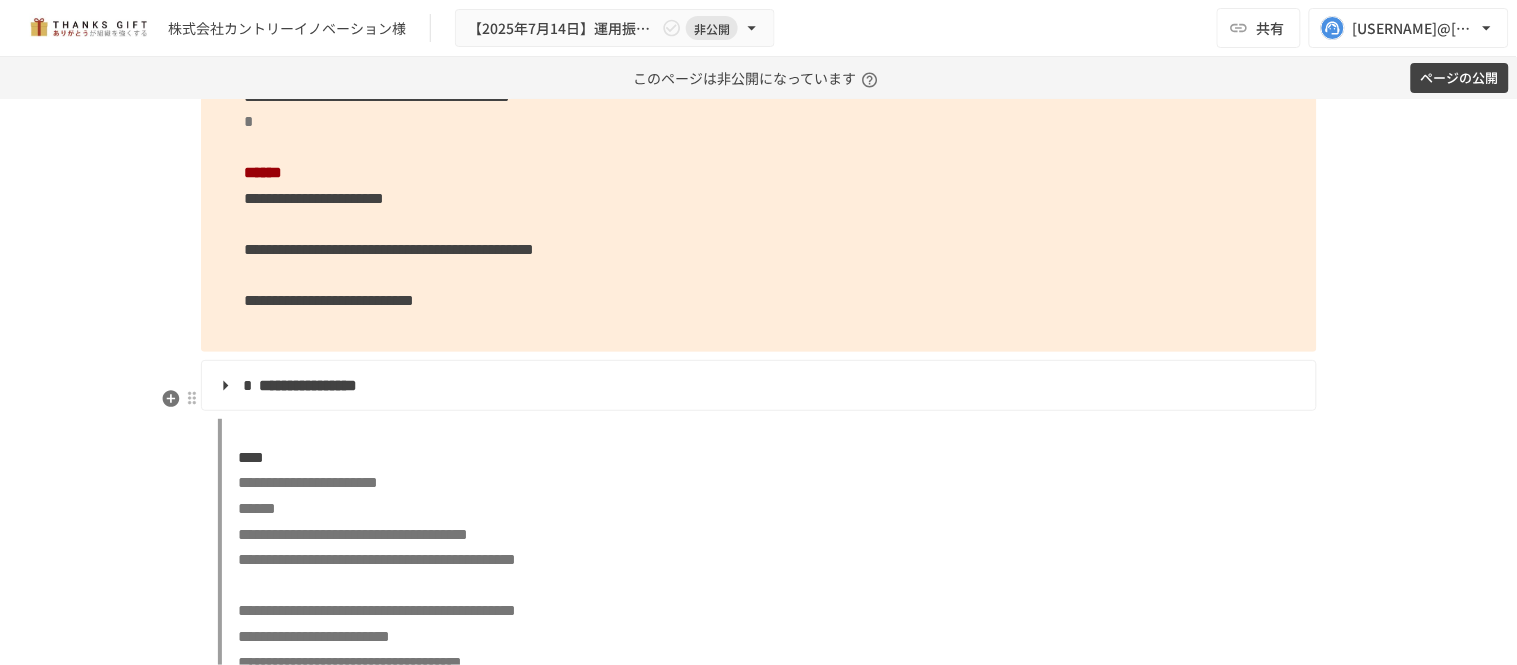 click on "**********" at bounding box center (309, 385) 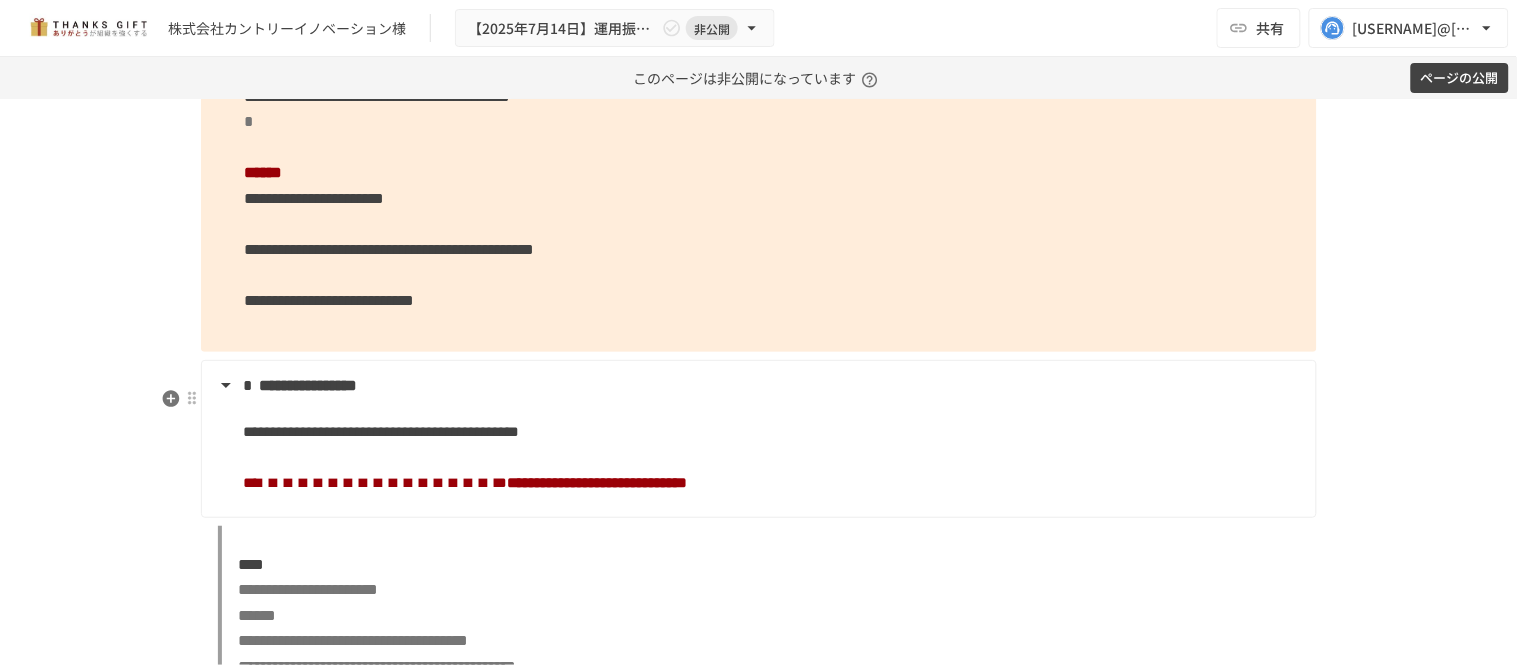 click on "**********" at bounding box center (757, 386) 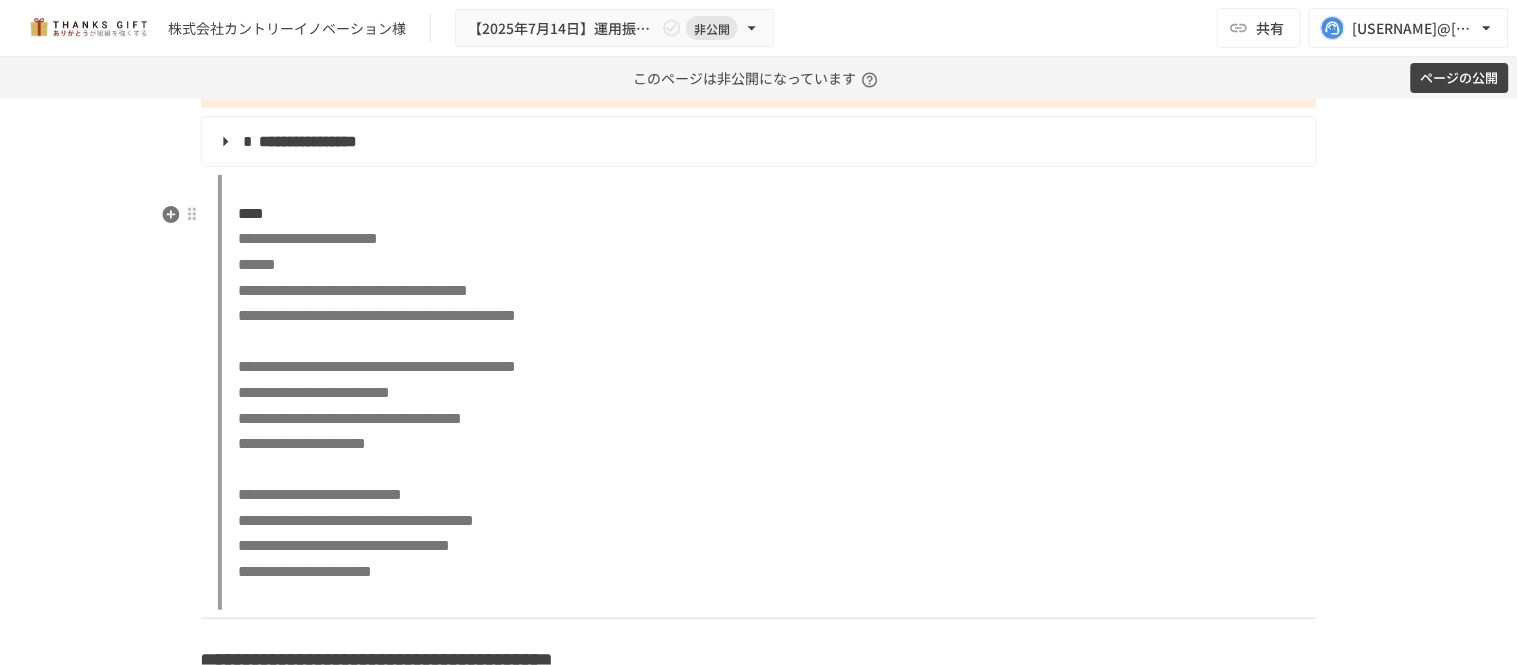 scroll, scrollTop: 8555, scrollLeft: 0, axis: vertical 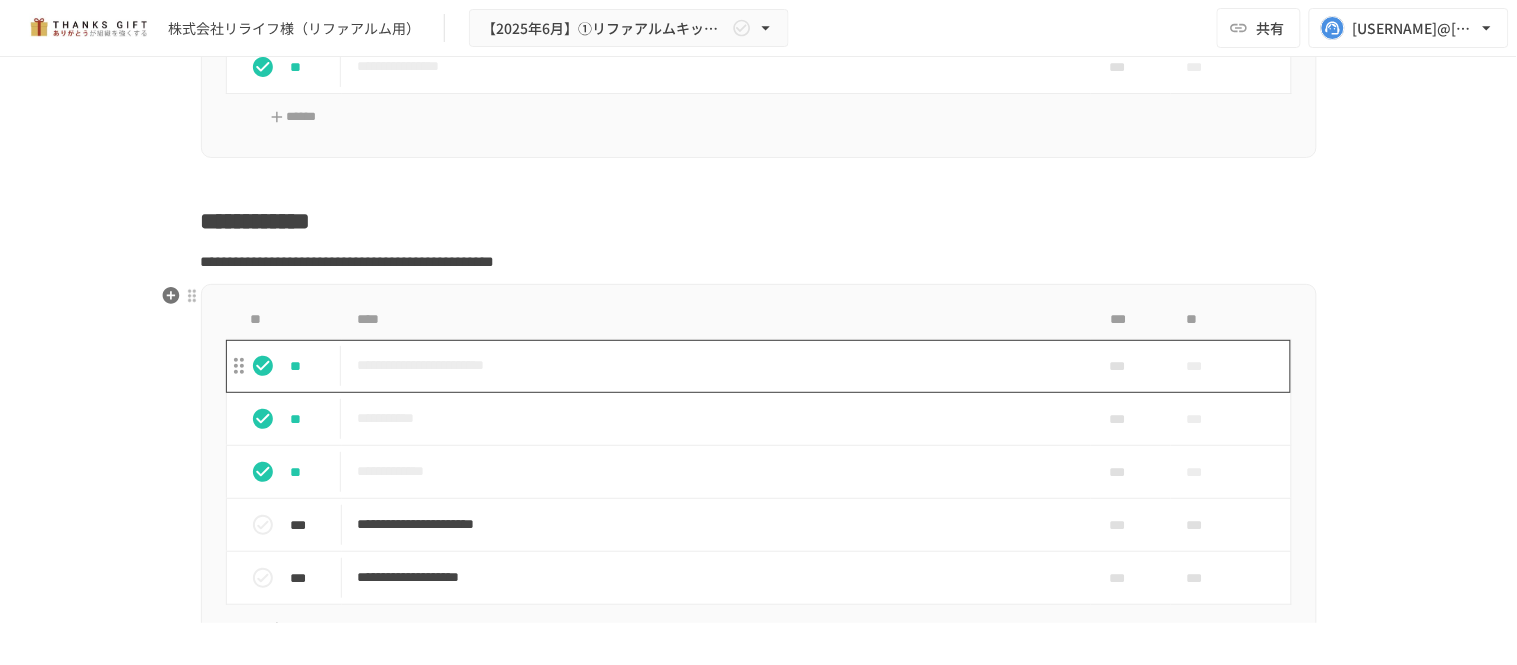click on "**********" at bounding box center [716, 365] 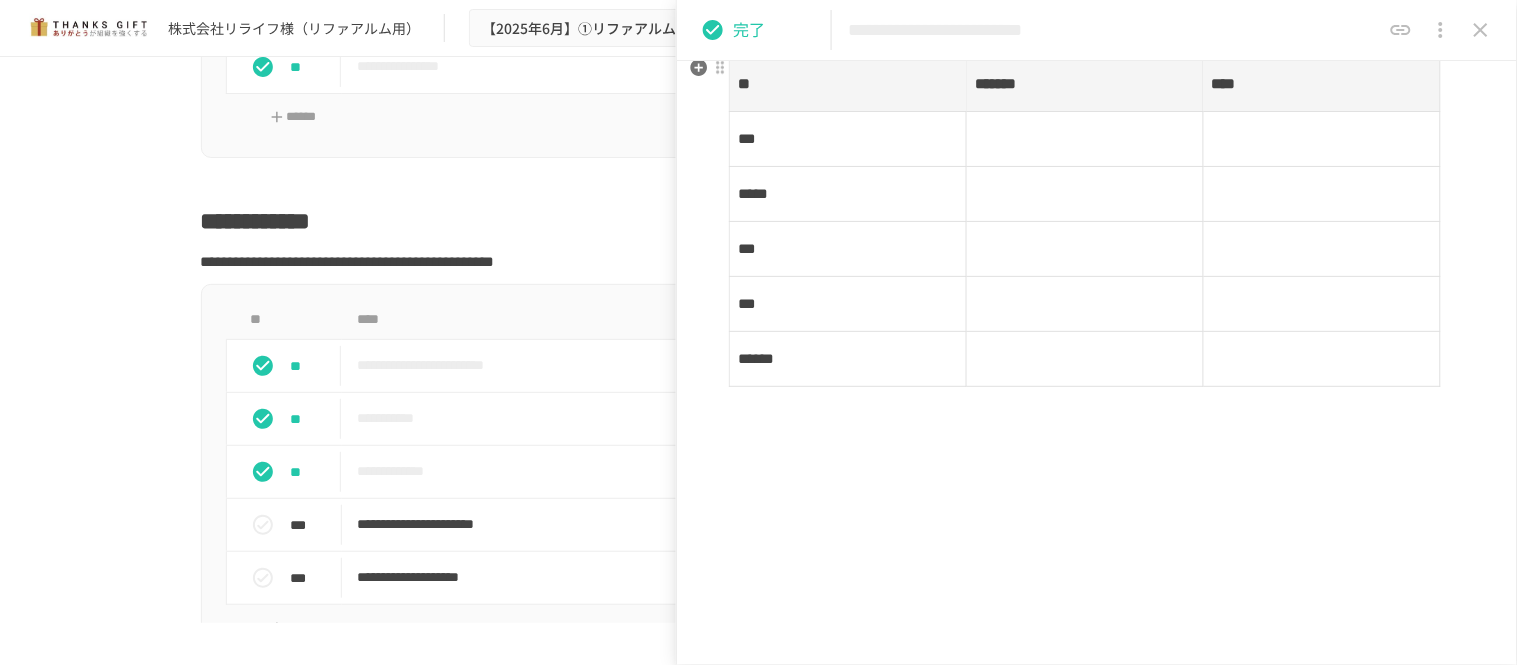 scroll, scrollTop: 444, scrollLeft: 0, axis: vertical 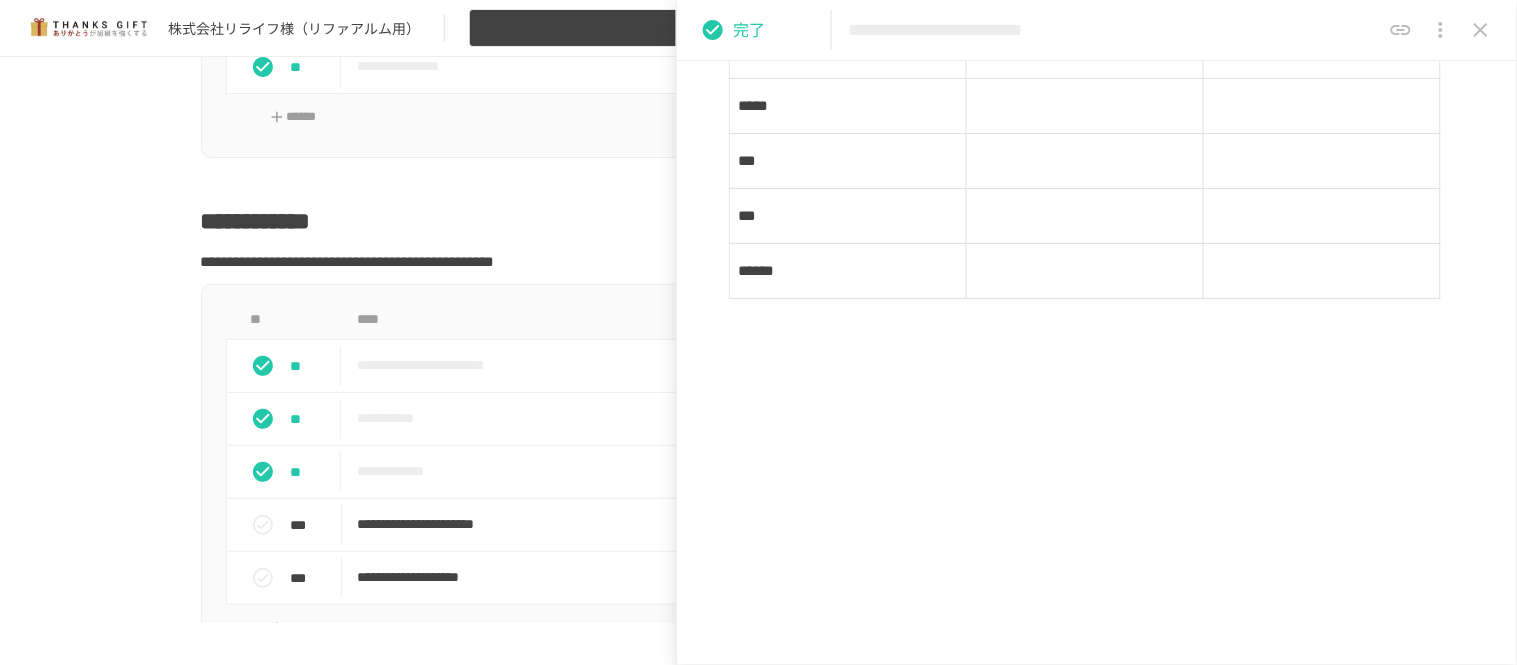 click on "【2025年6月】①リファアルムキックオフmtg" at bounding box center [629, 28] 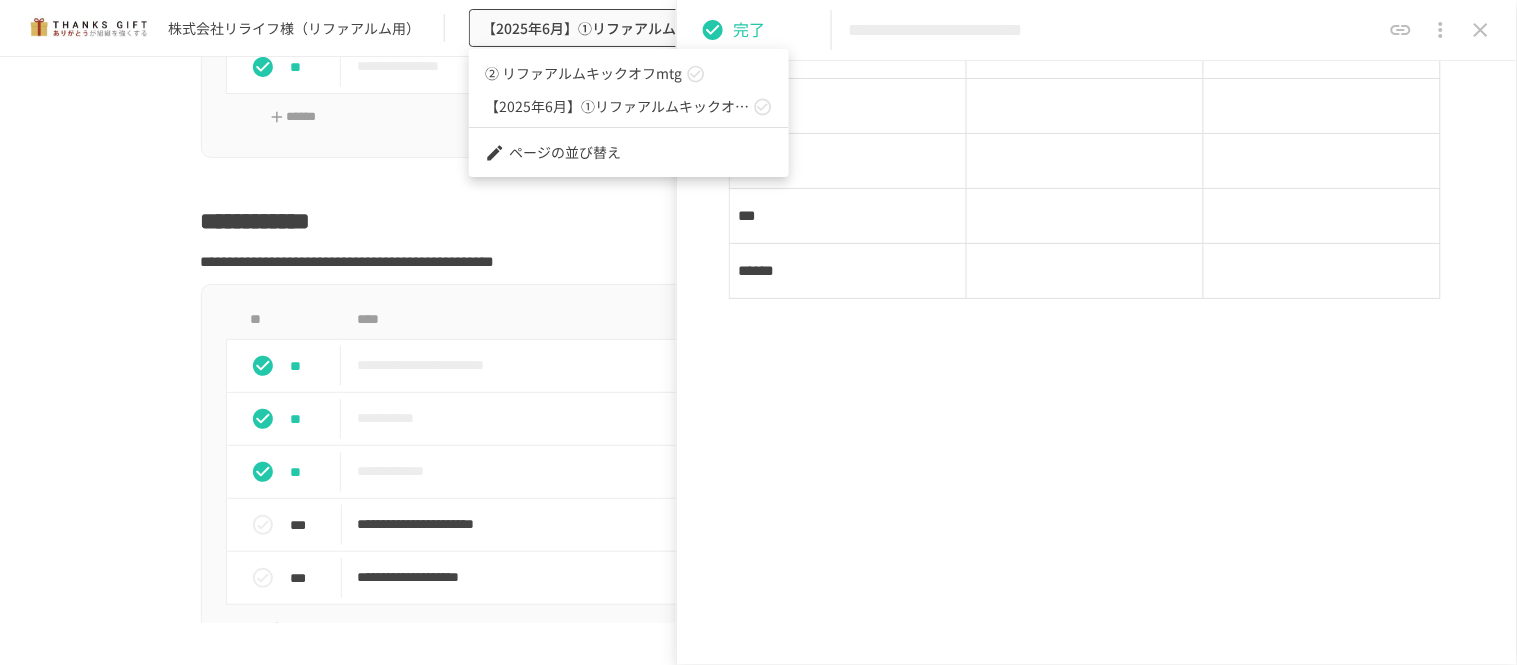 click on "② リファアルムキックオフmtg" at bounding box center [583, 73] 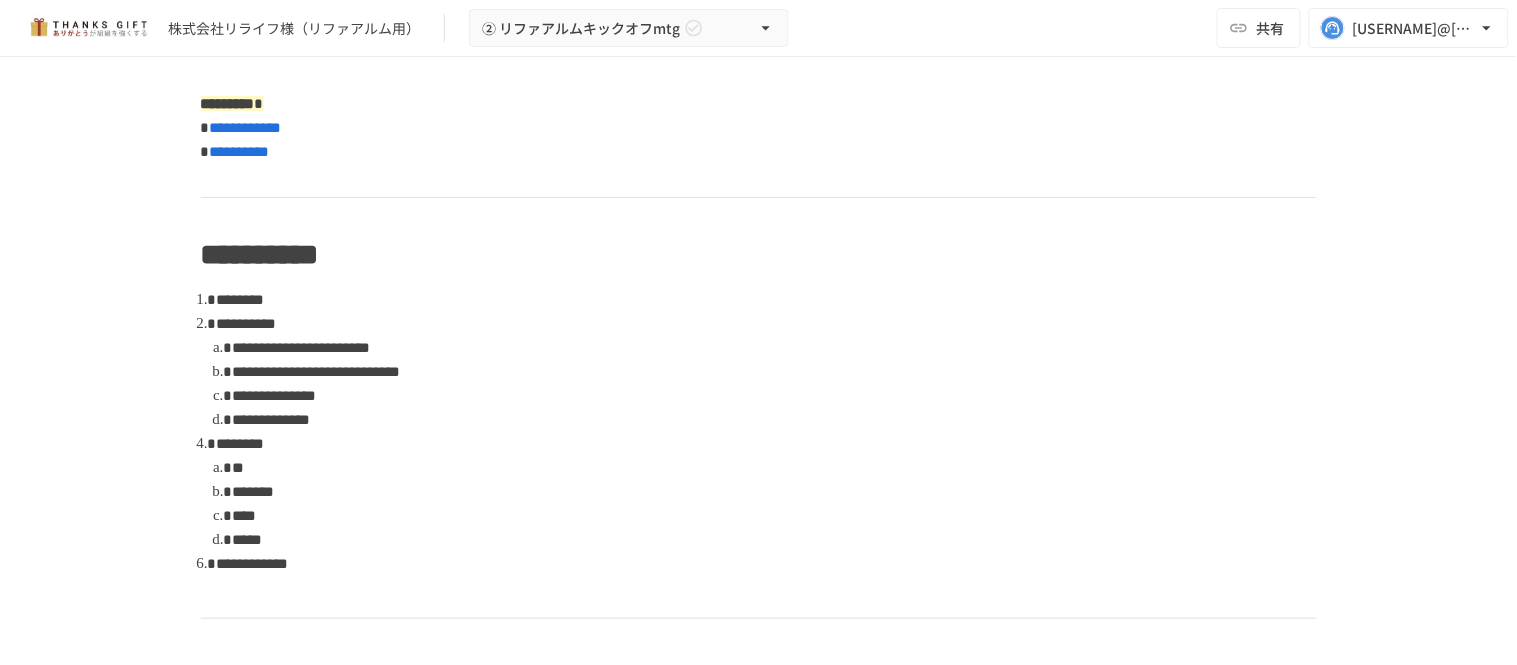 scroll, scrollTop: 445, scrollLeft: 0, axis: vertical 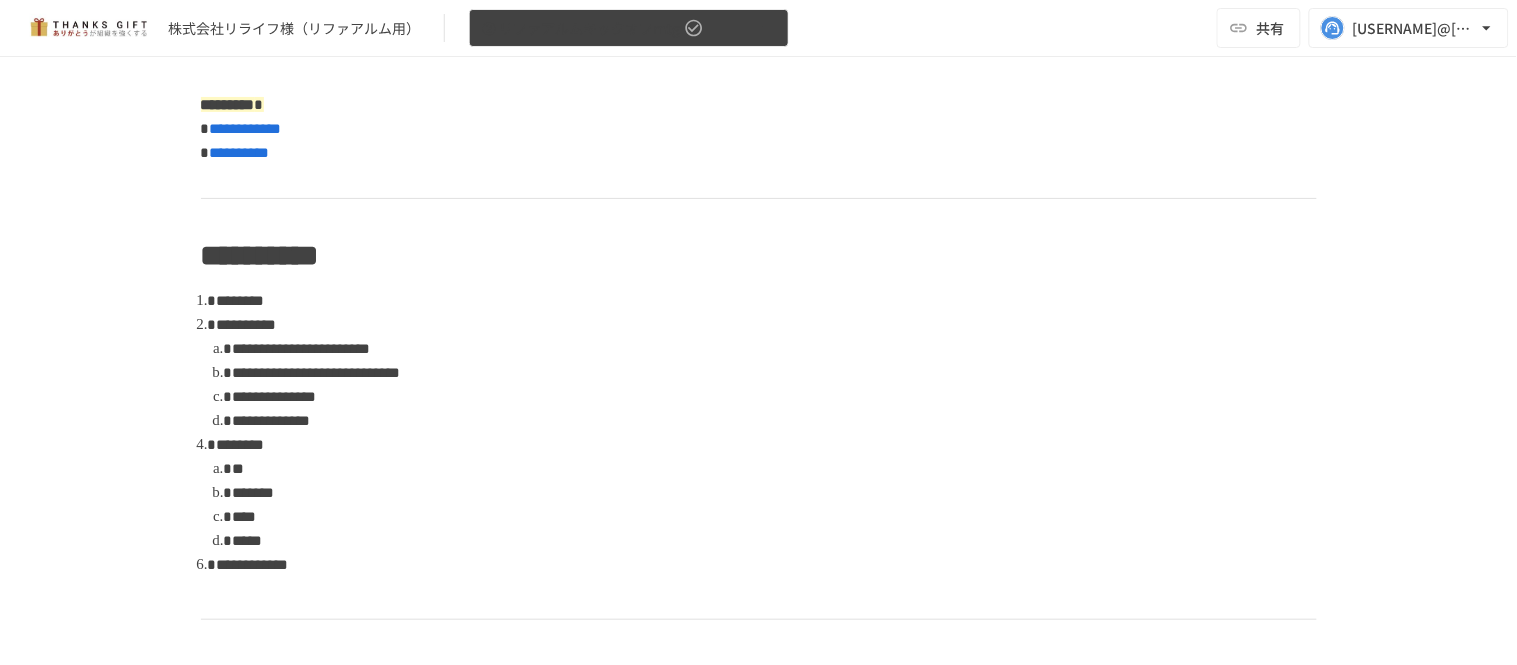 click on "② リファアルムキックオフmtg" at bounding box center (581, 28) 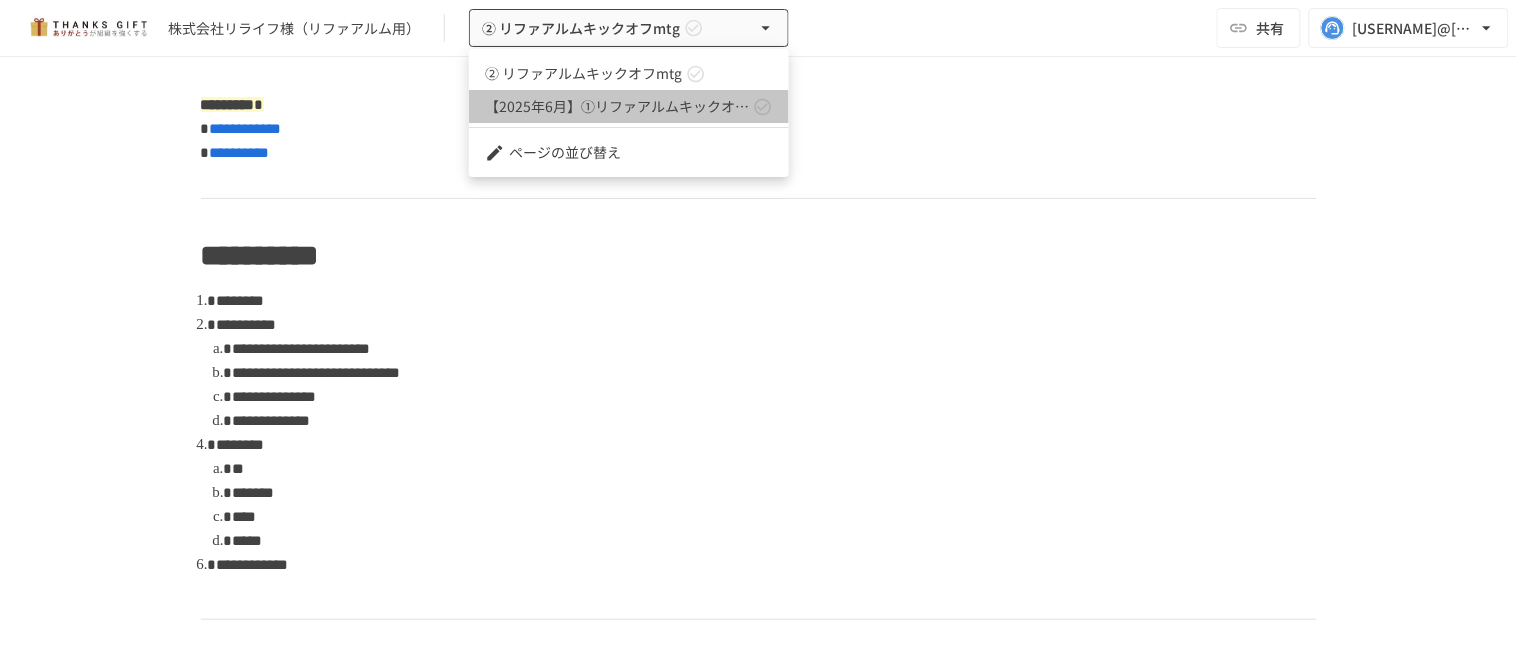click on "【2025年6月】①リファアルムキックオフmtg" at bounding box center (629, 106) 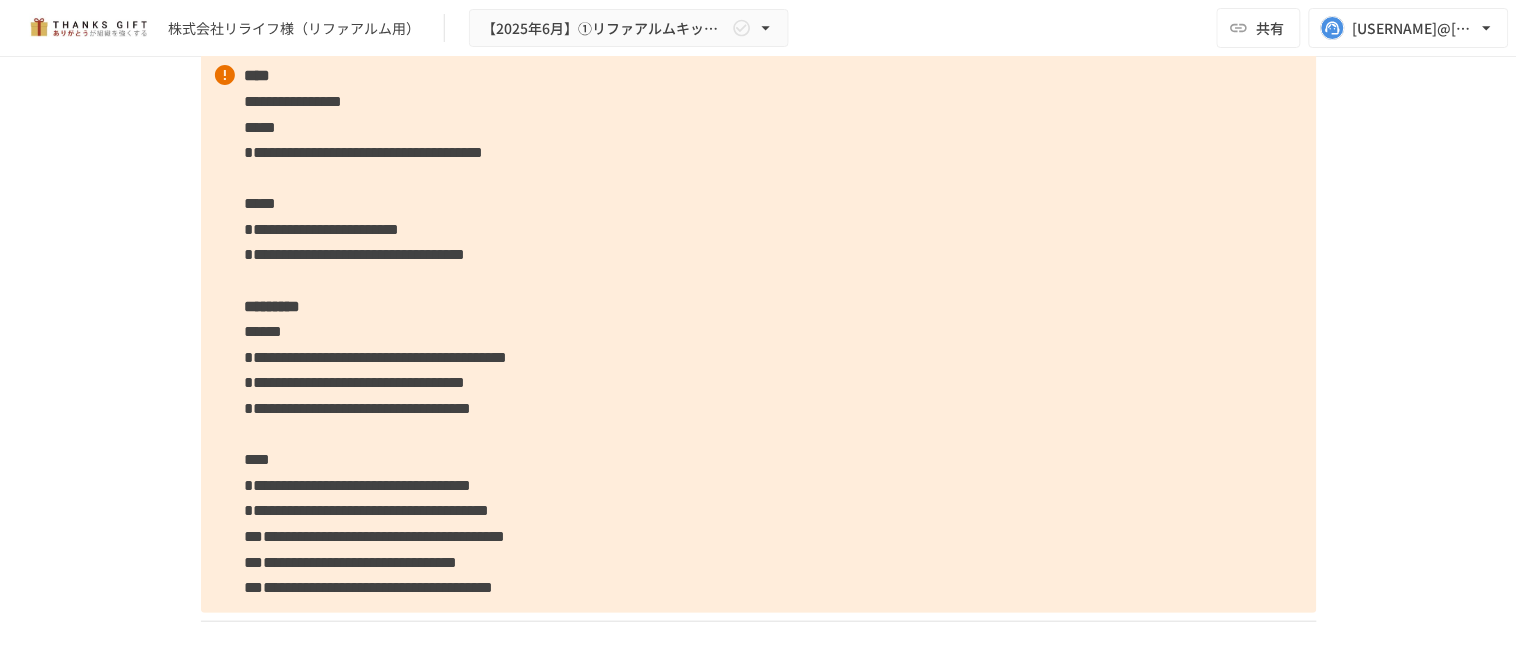 scroll, scrollTop: 3893, scrollLeft: 0, axis: vertical 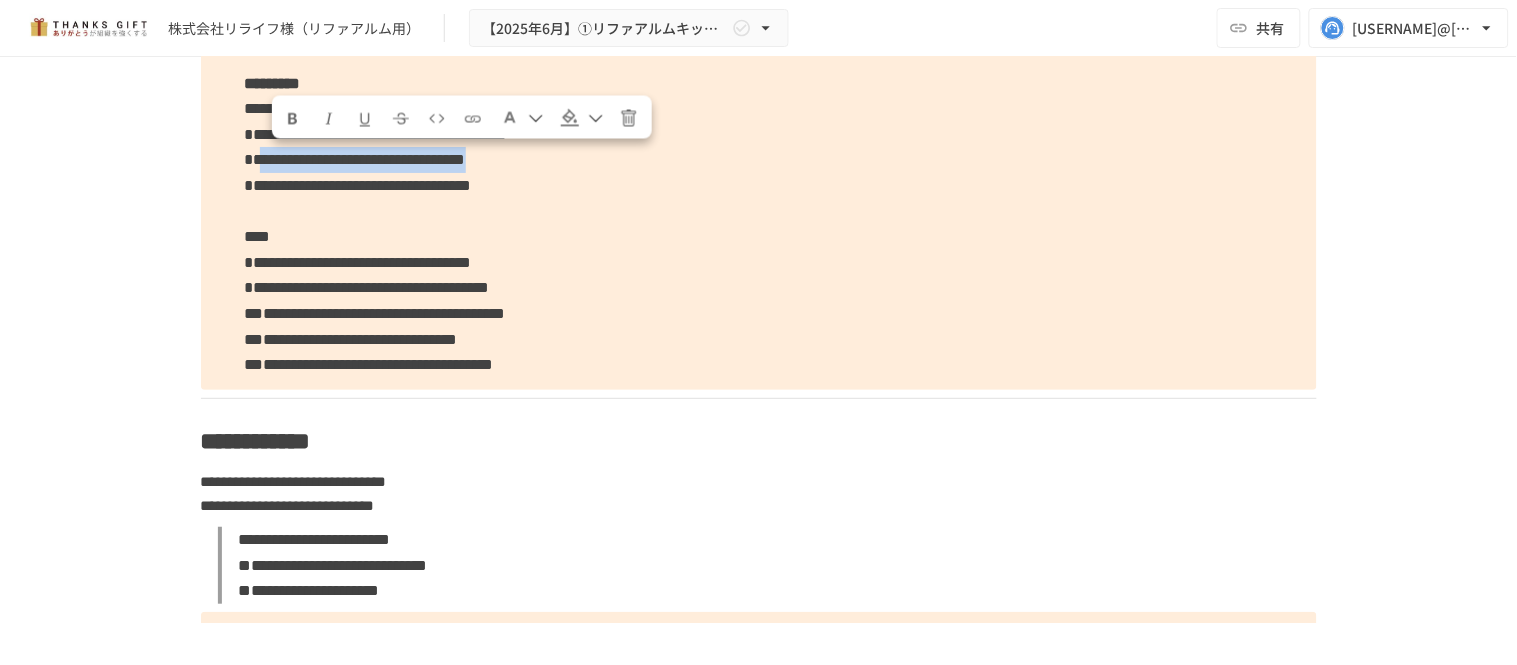 drag, startPoint x: 768, startPoint y: 152, endPoint x: 264, endPoint y: 157, distance: 504.0248 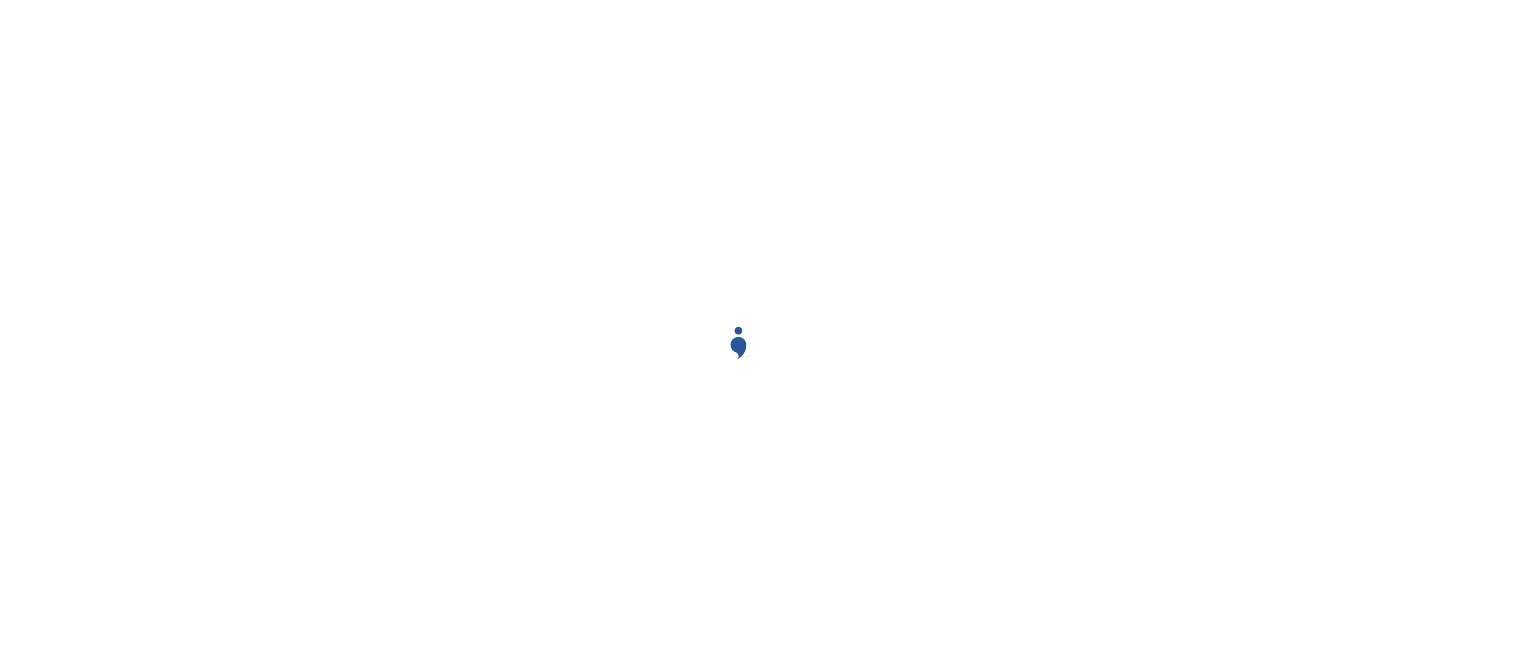 scroll, scrollTop: 0, scrollLeft: 0, axis: both 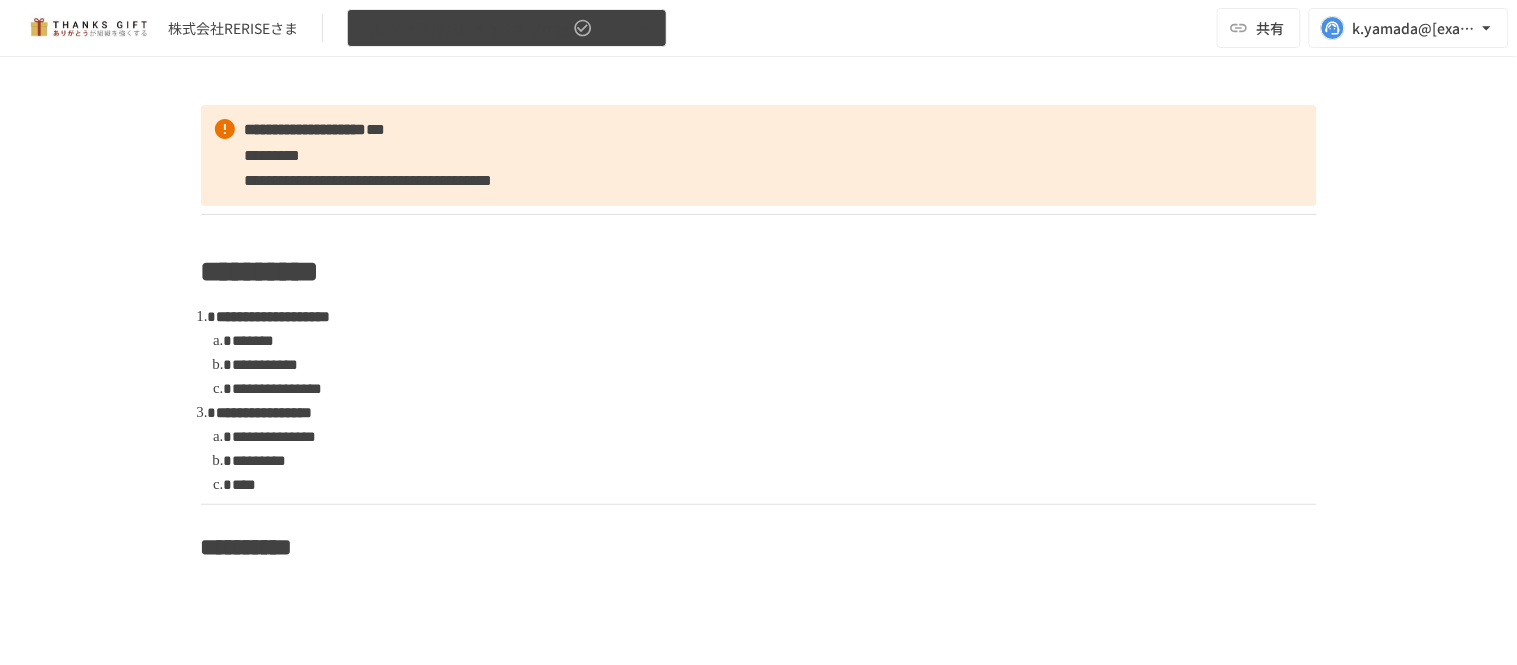 click on "【リファアルム】キックオフmtg" at bounding box center [464, 28] 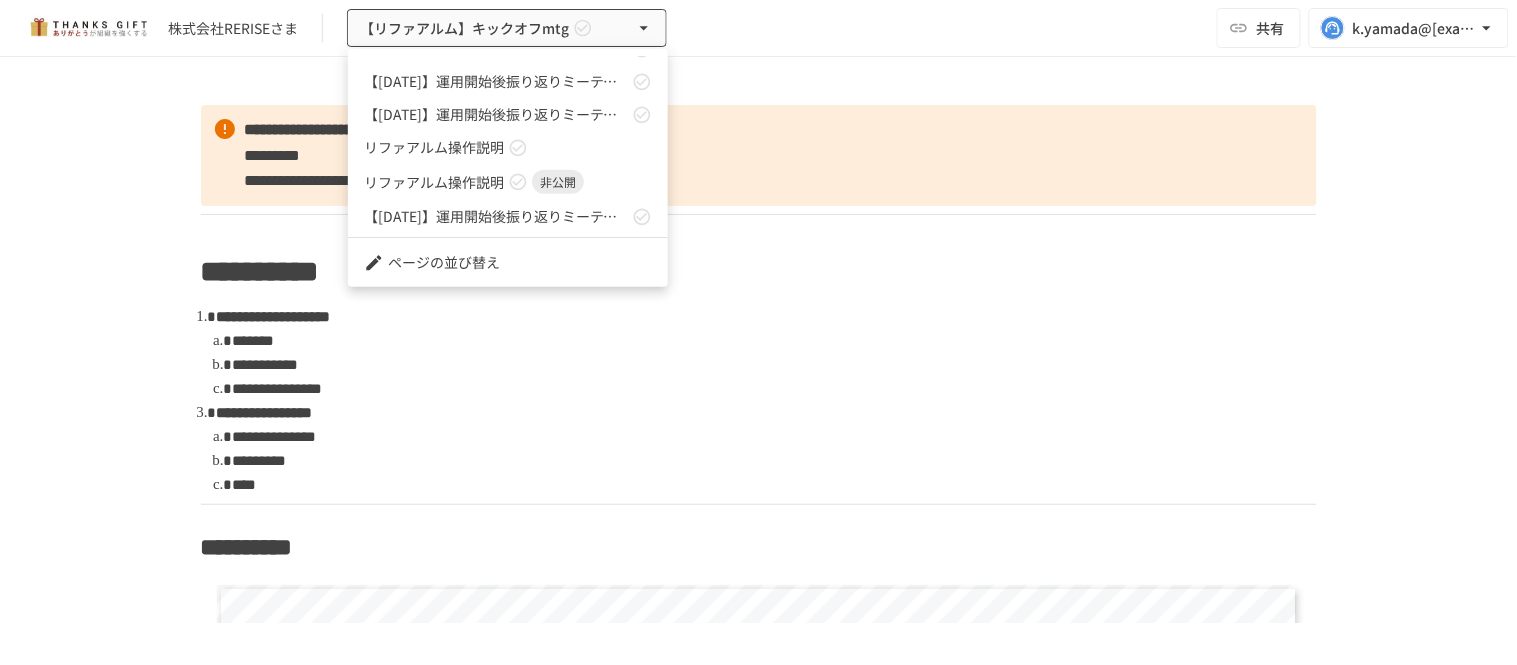 scroll, scrollTop: 333, scrollLeft: 0, axis: vertical 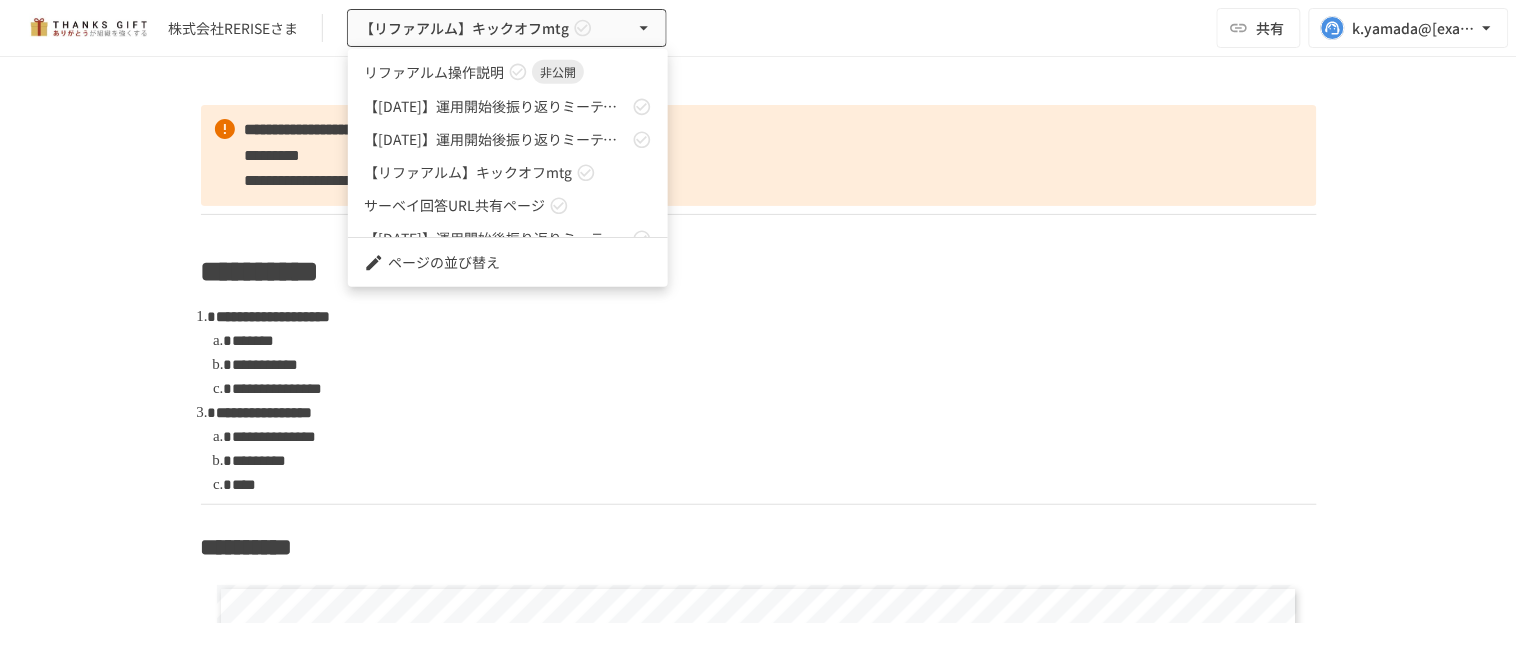 click at bounding box center [758, 332] 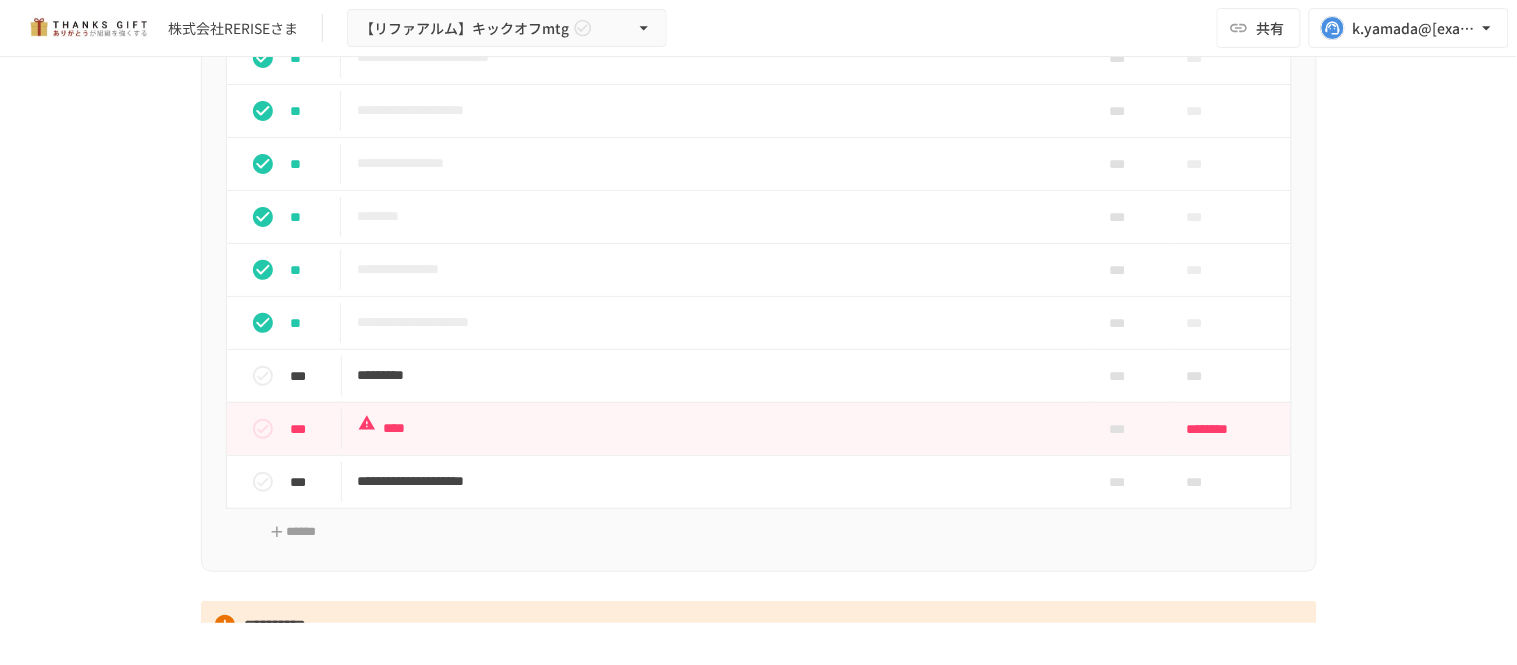 scroll, scrollTop: 4000, scrollLeft: 0, axis: vertical 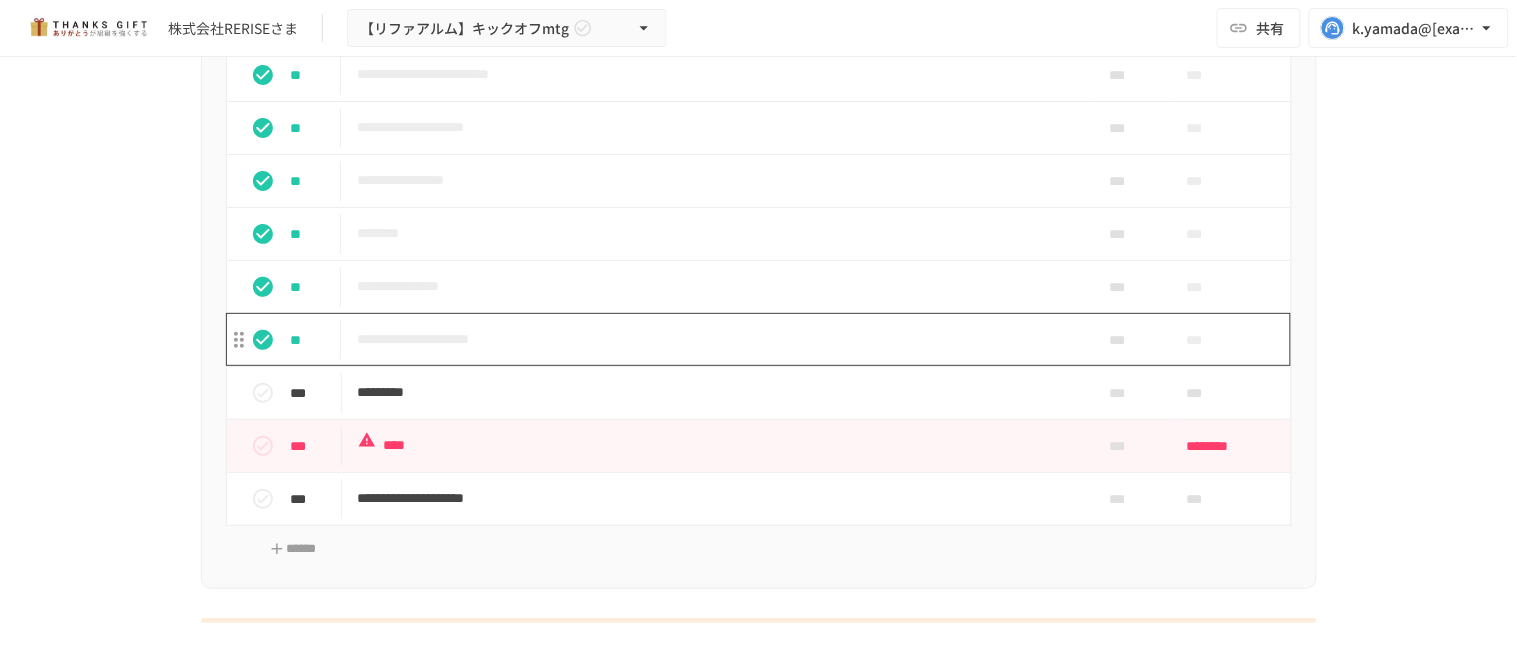 click on "**********" at bounding box center [716, 339] 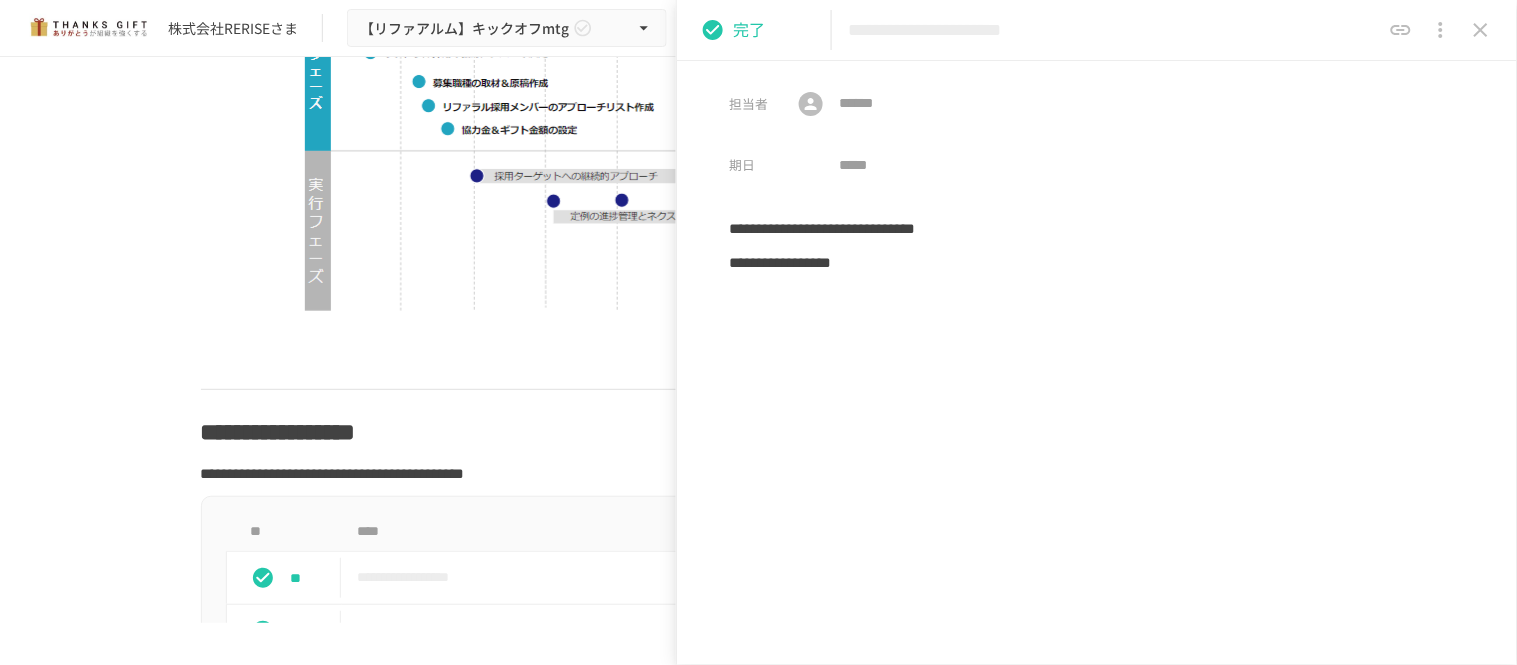 scroll, scrollTop: 3000, scrollLeft: 0, axis: vertical 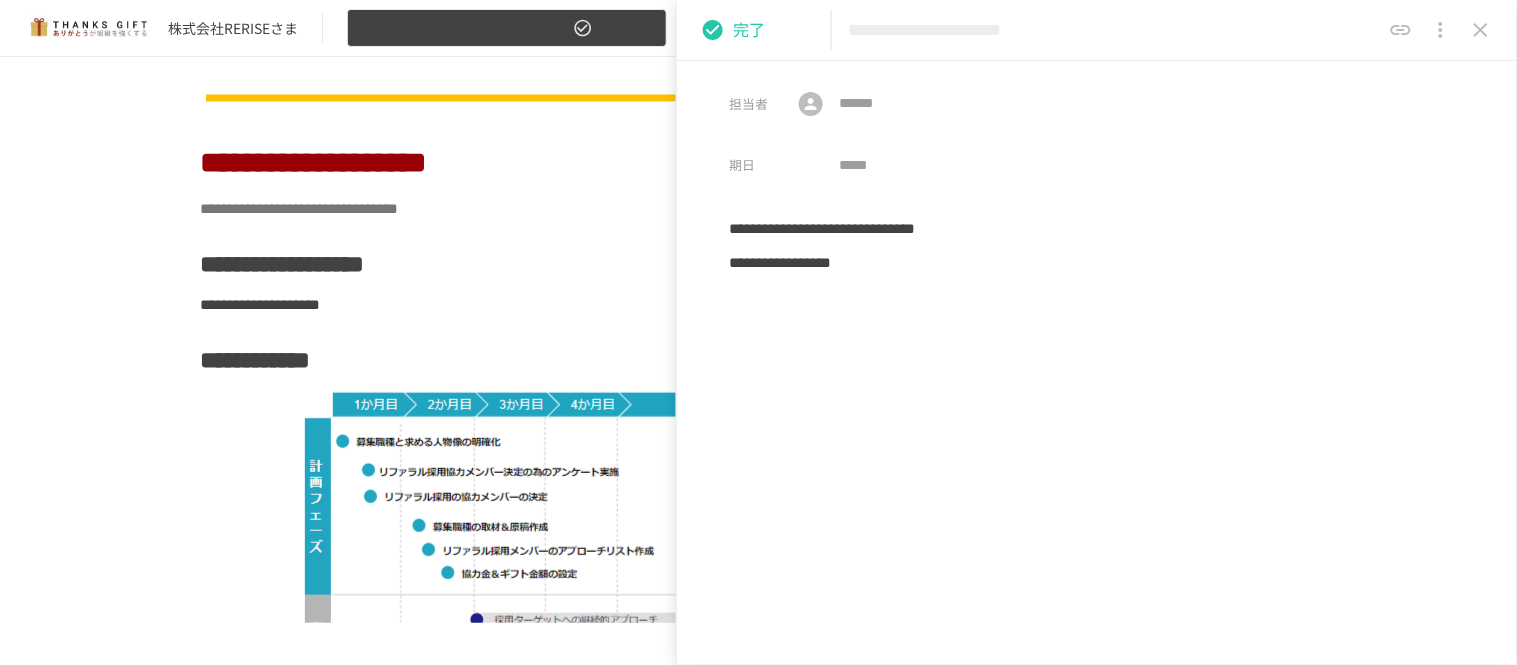 click on "【リファアルム】キックオフmtg" at bounding box center [507, 28] 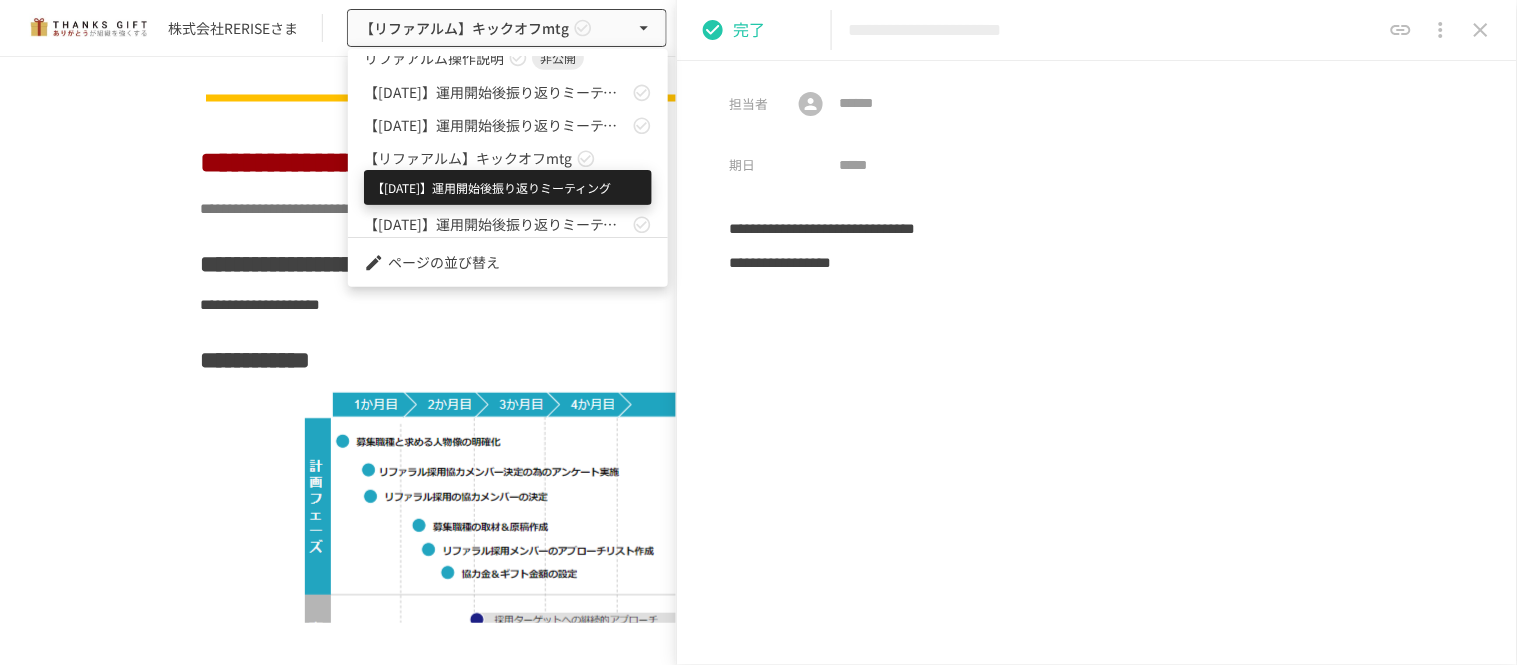 scroll, scrollTop: 222, scrollLeft: 0, axis: vertical 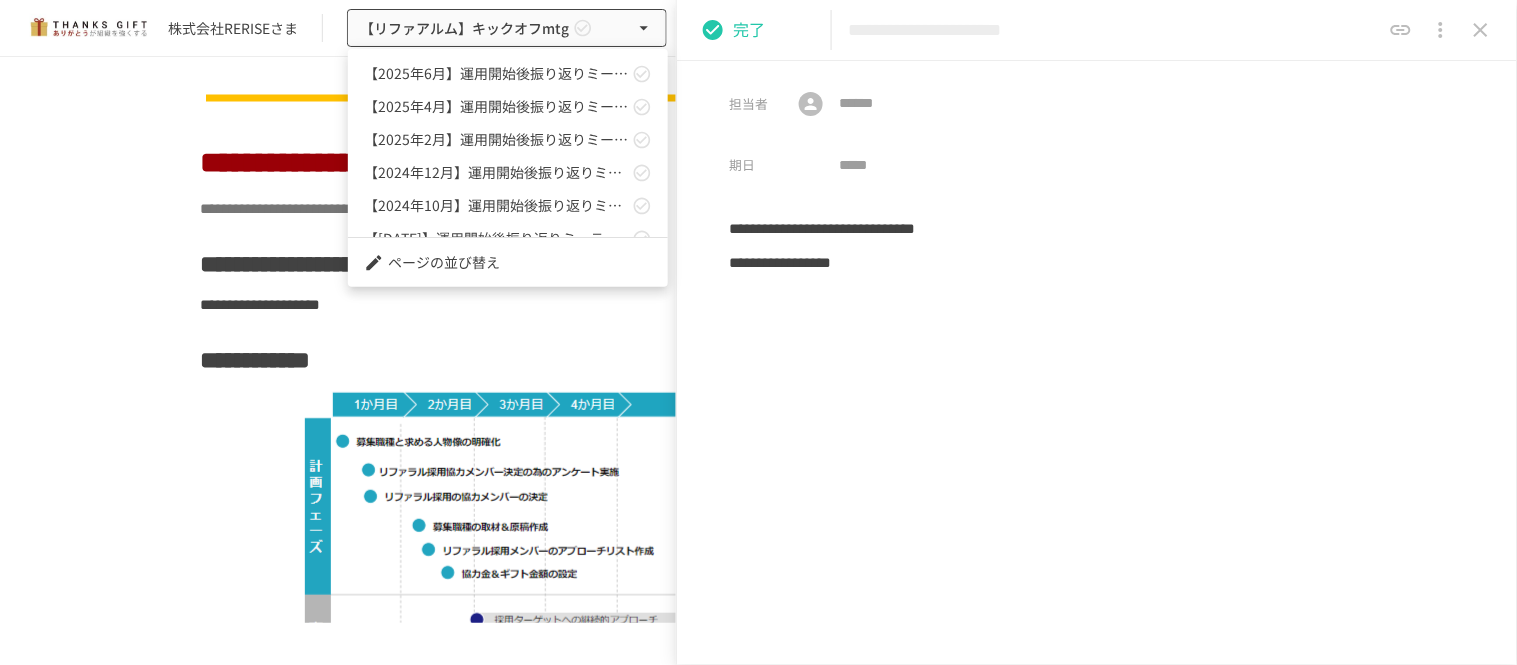 click at bounding box center (758, 332) 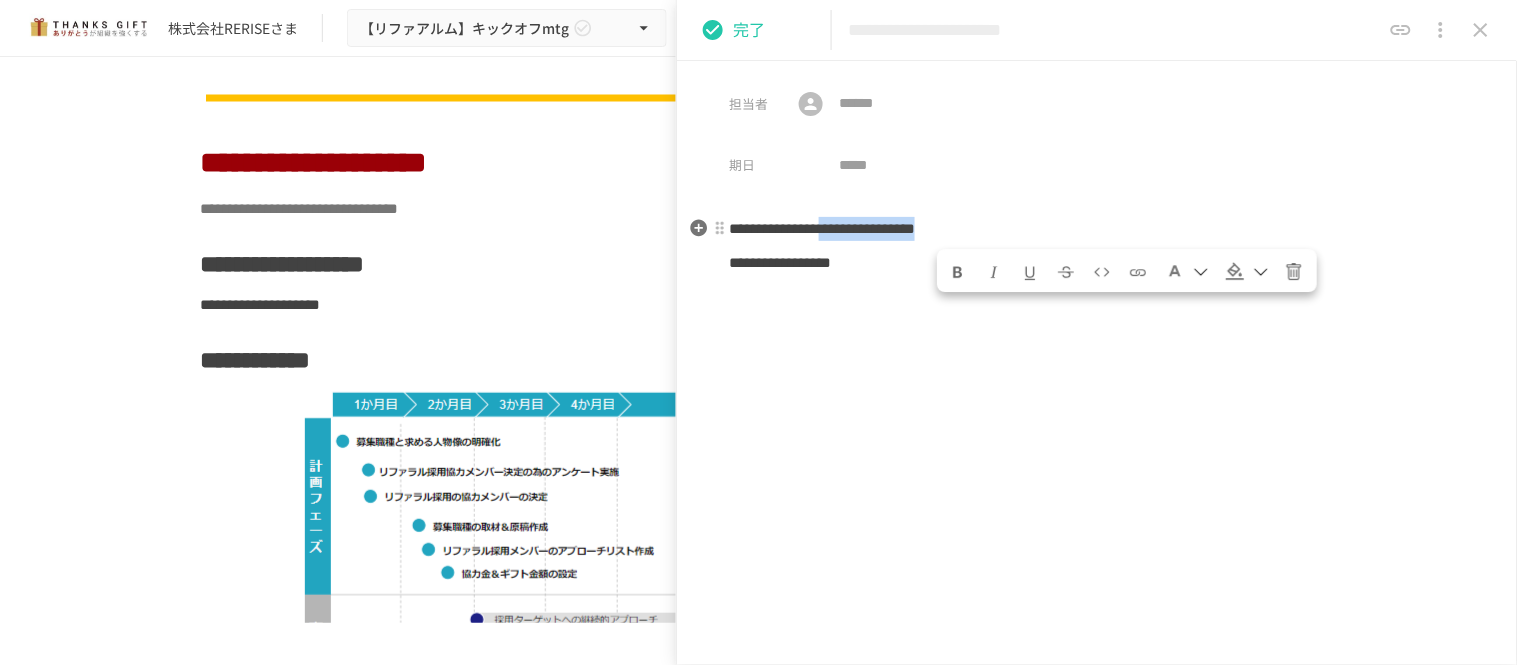 drag, startPoint x: 1157, startPoint y: 231, endPoint x: 944, endPoint y: 242, distance: 213.28384 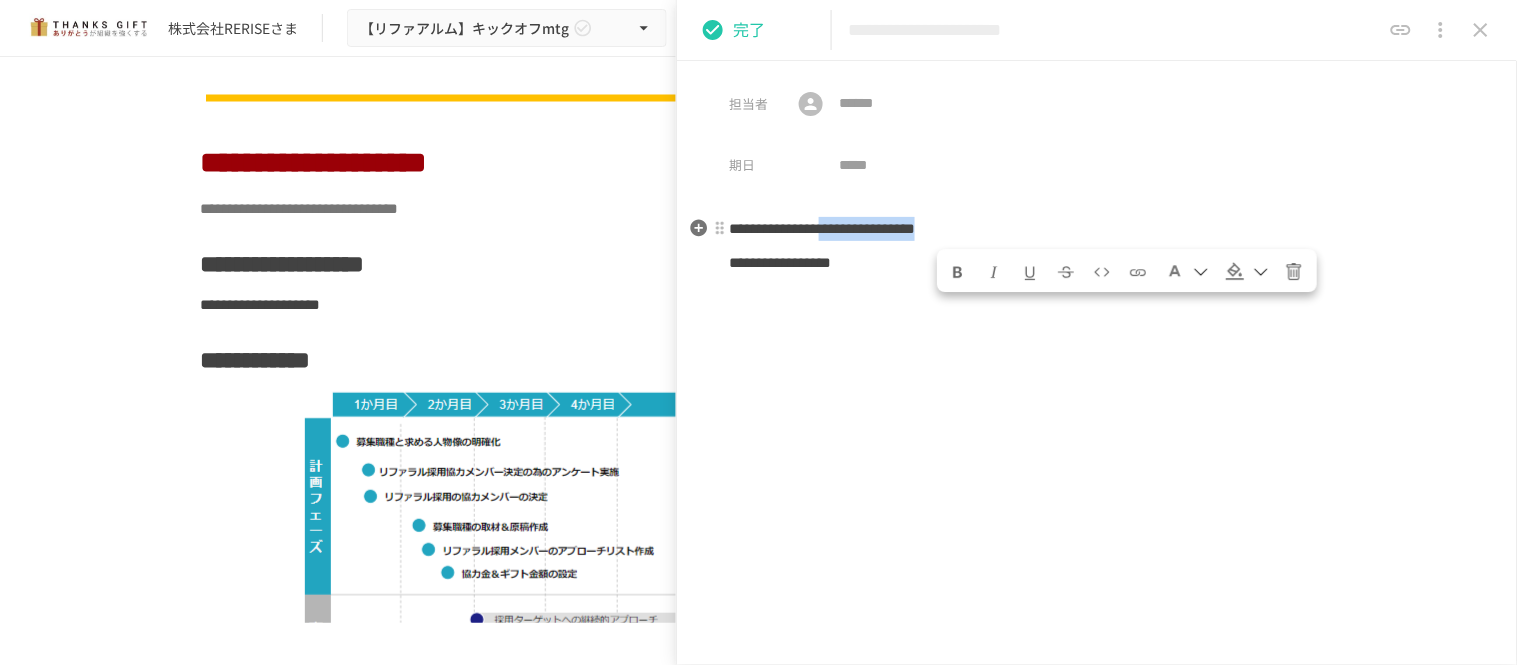 click on "**********" at bounding box center [1097, 229] 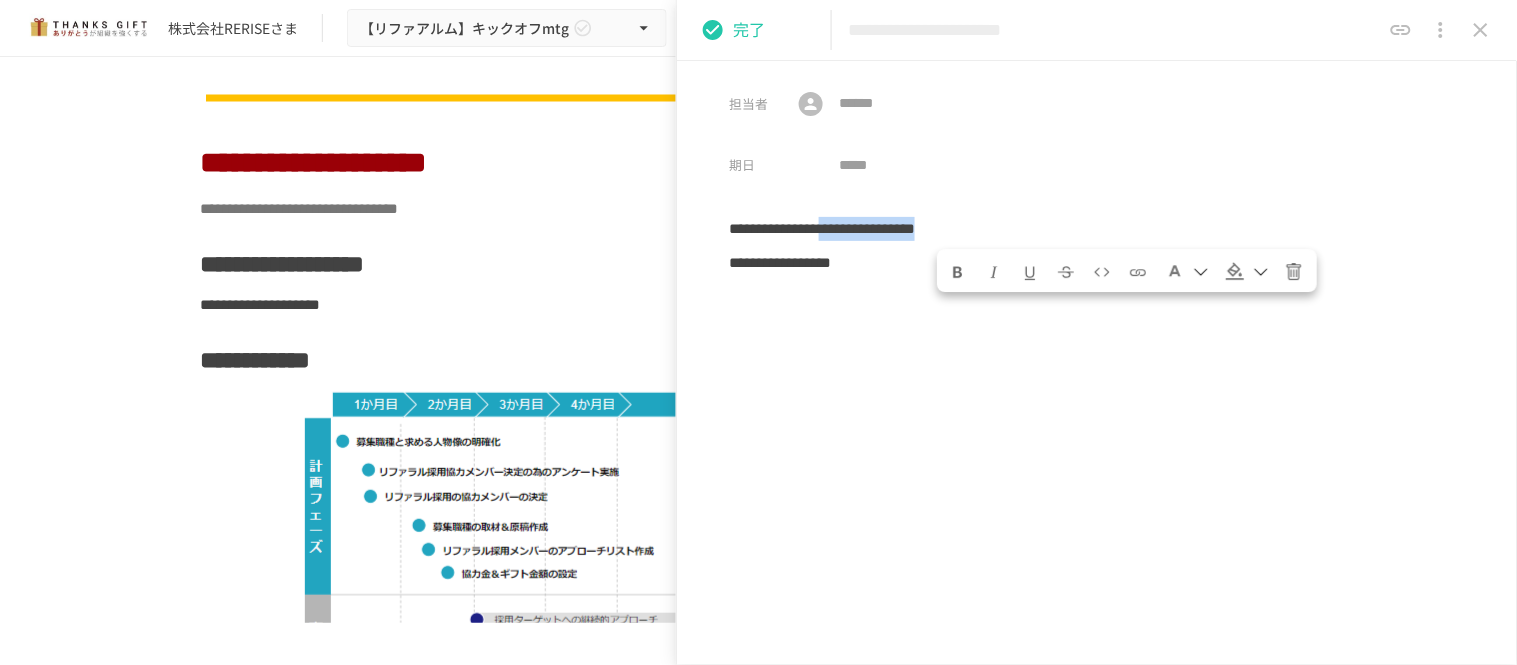 click at bounding box center (1481, 30) 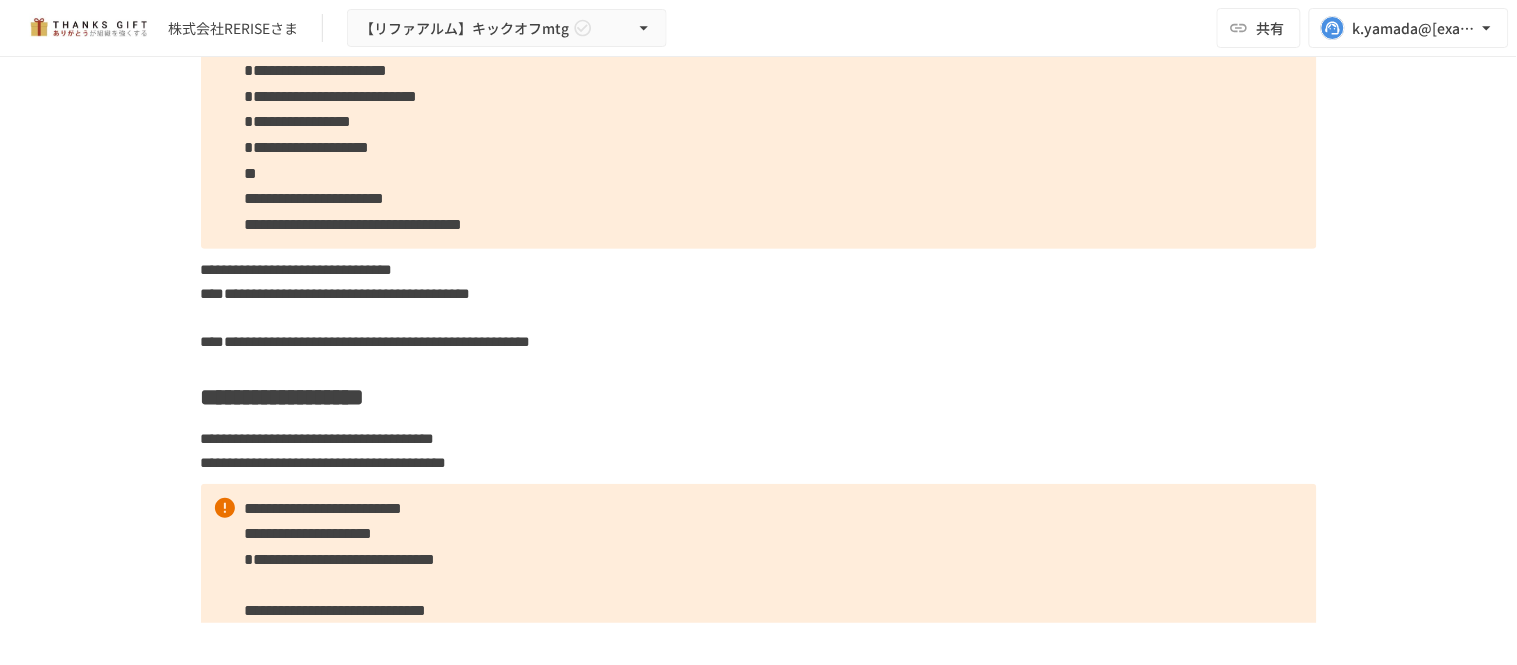 scroll, scrollTop: 2000, scrollLeft: 0, axis: vertical 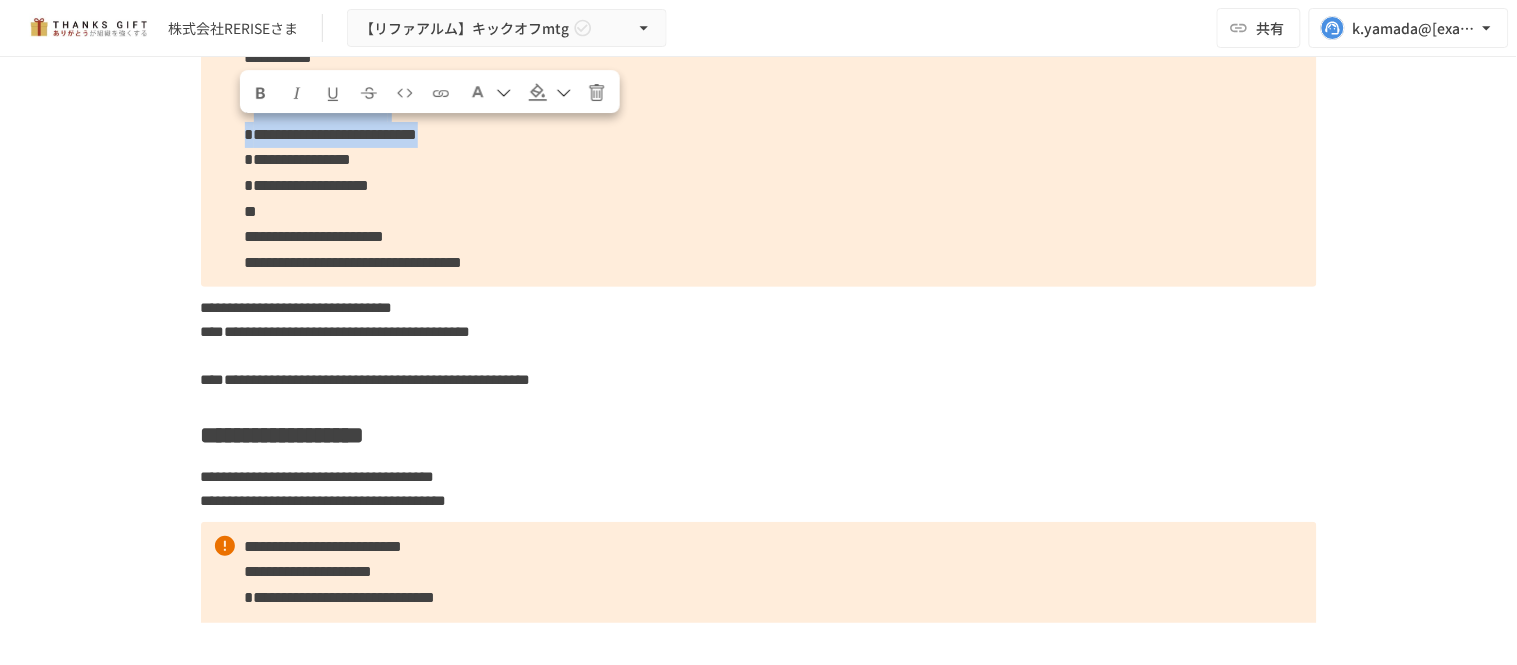drag, startPoint x: 257, startPoint y: 134, endPoint x: 680, endPoint y: 167, distance: 424.28528 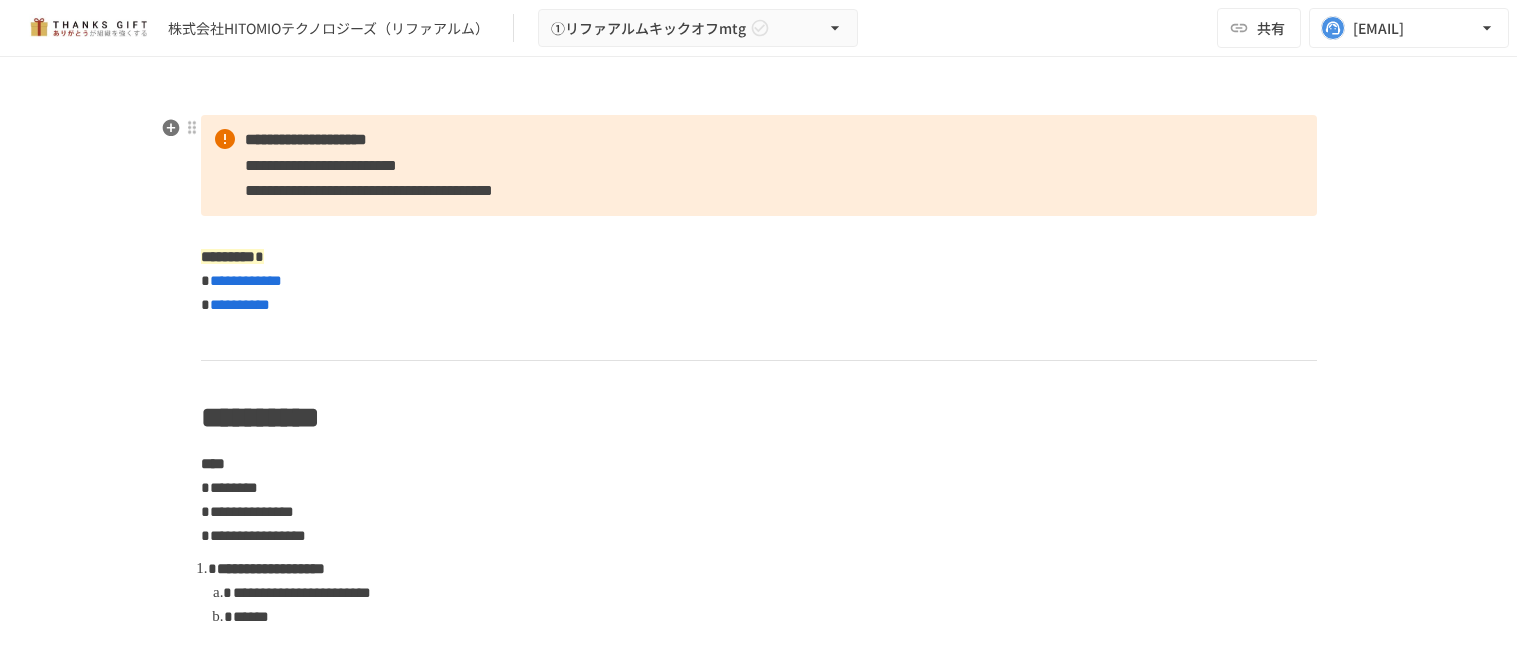 scroll, scrollTop: 0, scrollLeft: 0, axis: both 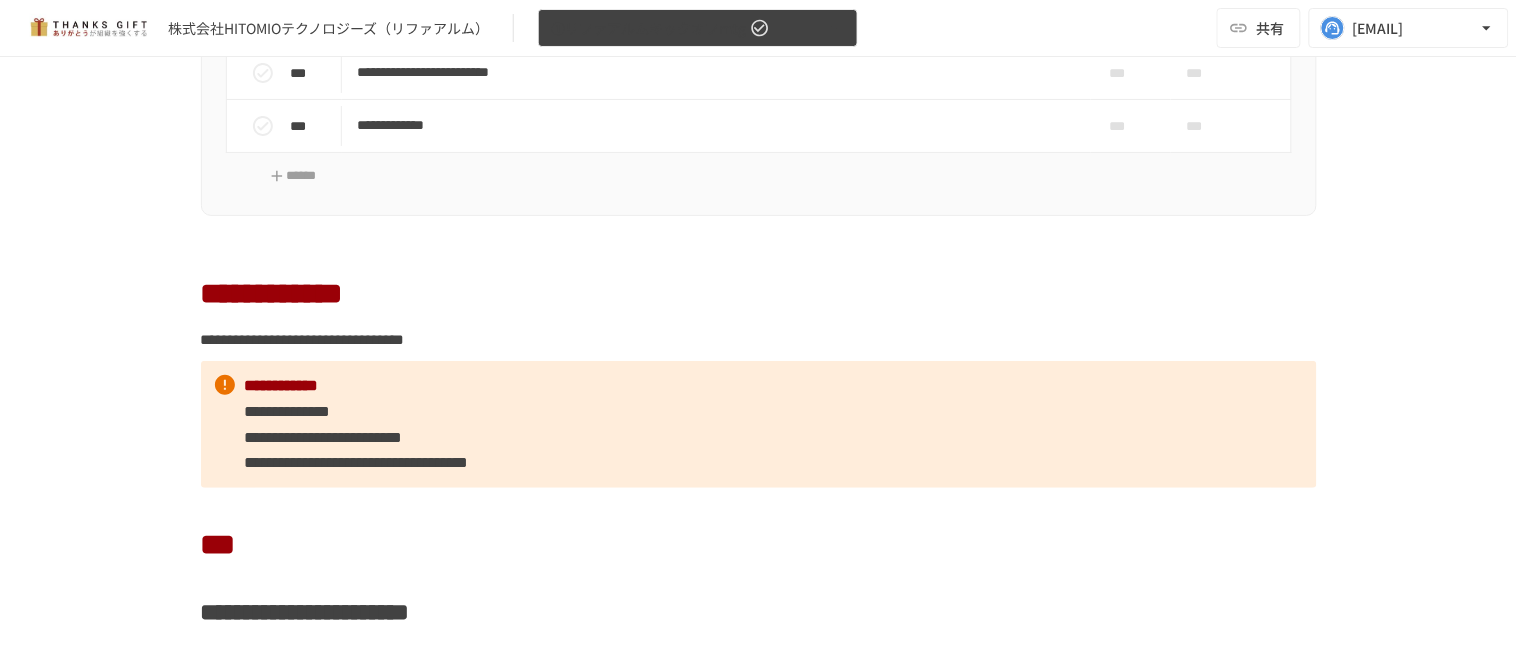 click on "①リファアルムキックオフmtg" at bounding box center [648, 28] 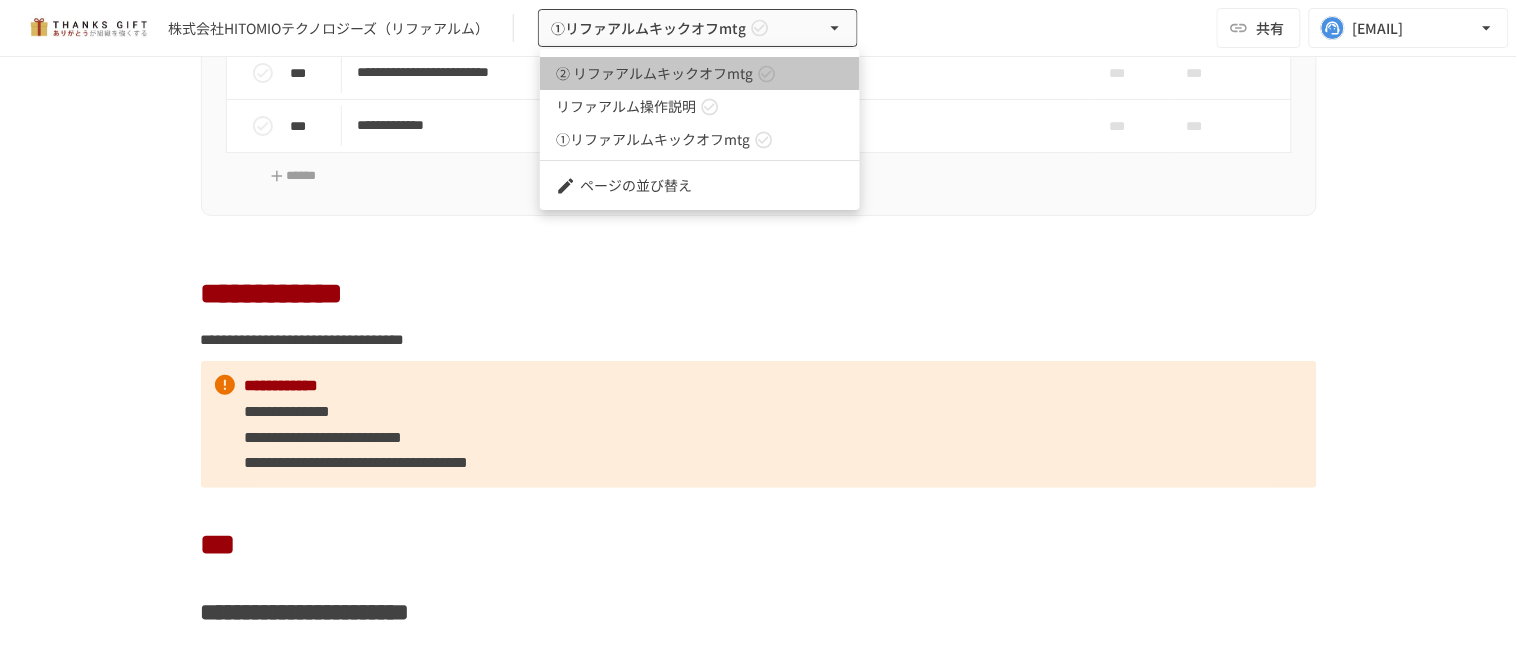 click on "② リファアルムキックオフmtg" at bounding box center [654, 73] 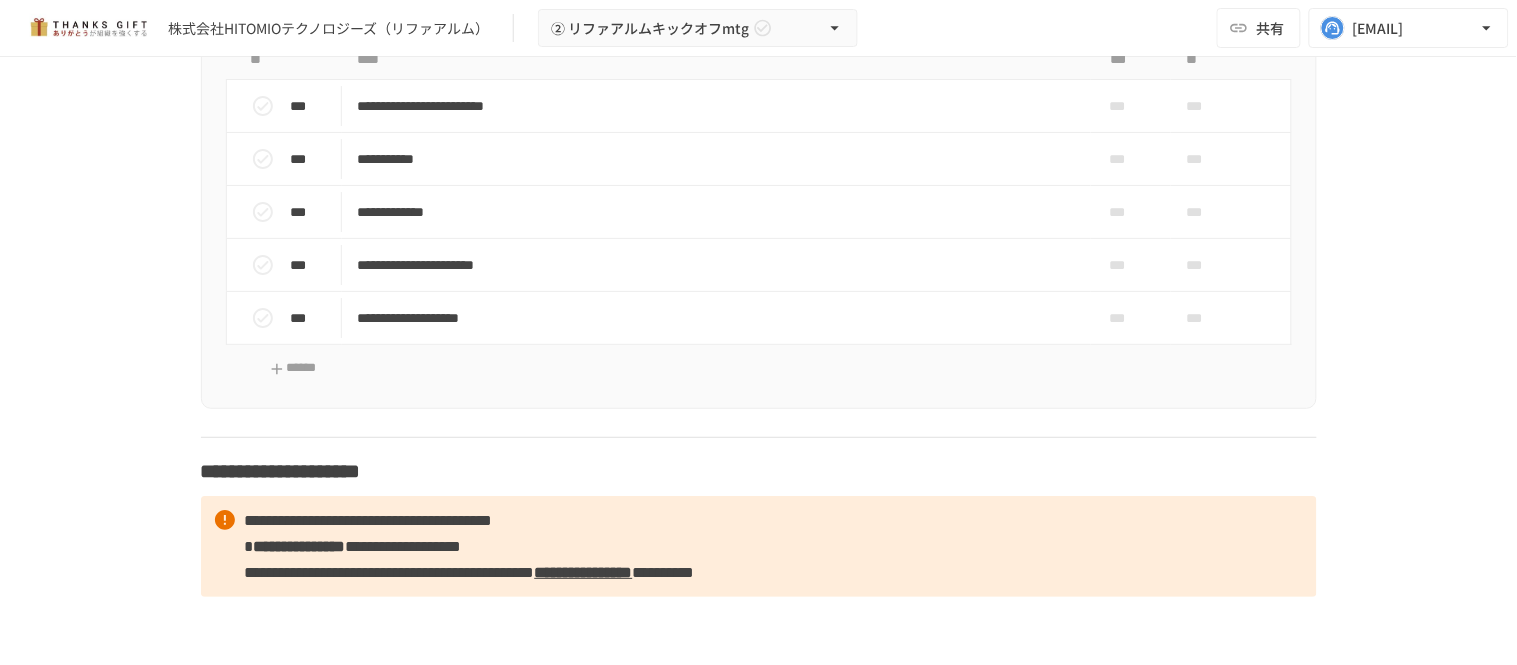 scroll, scrollTop: 9408, scrollLeft: 0, axis: vertical 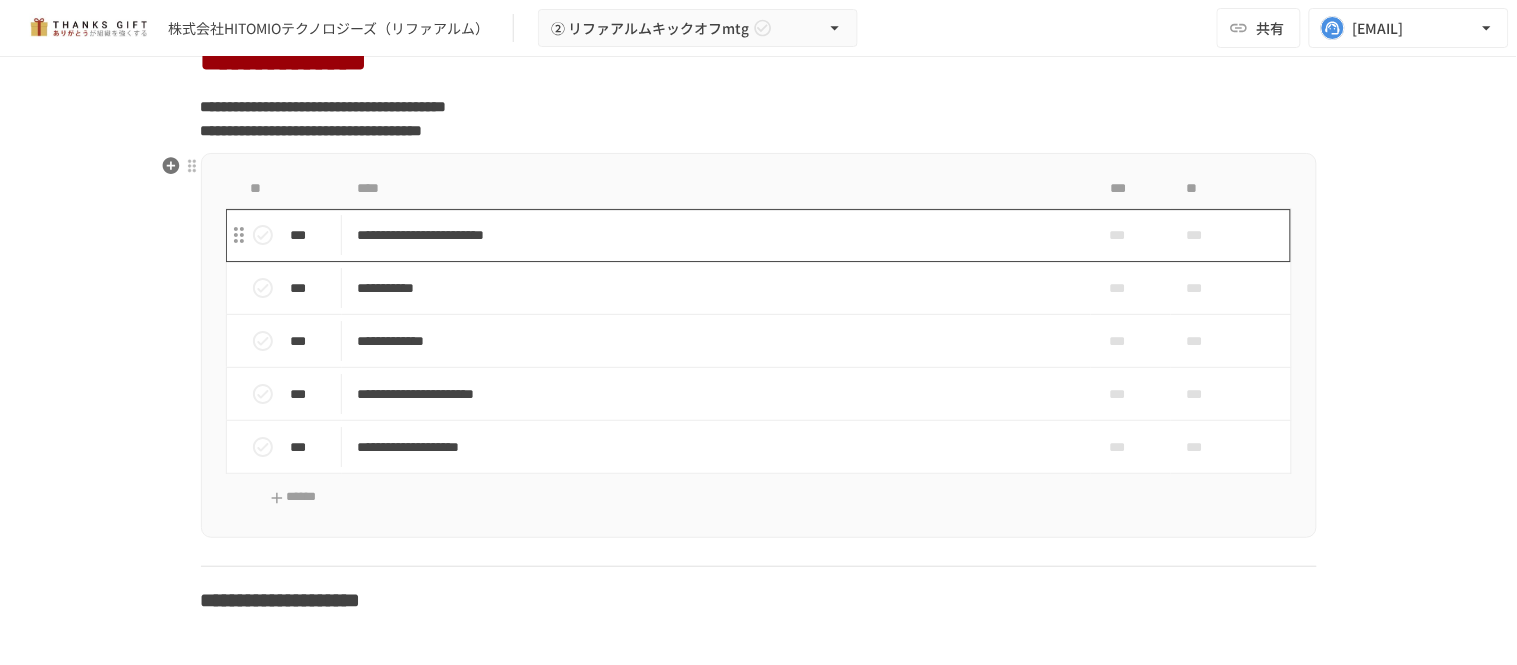 click on "**********" at bounding box center [716, 235] 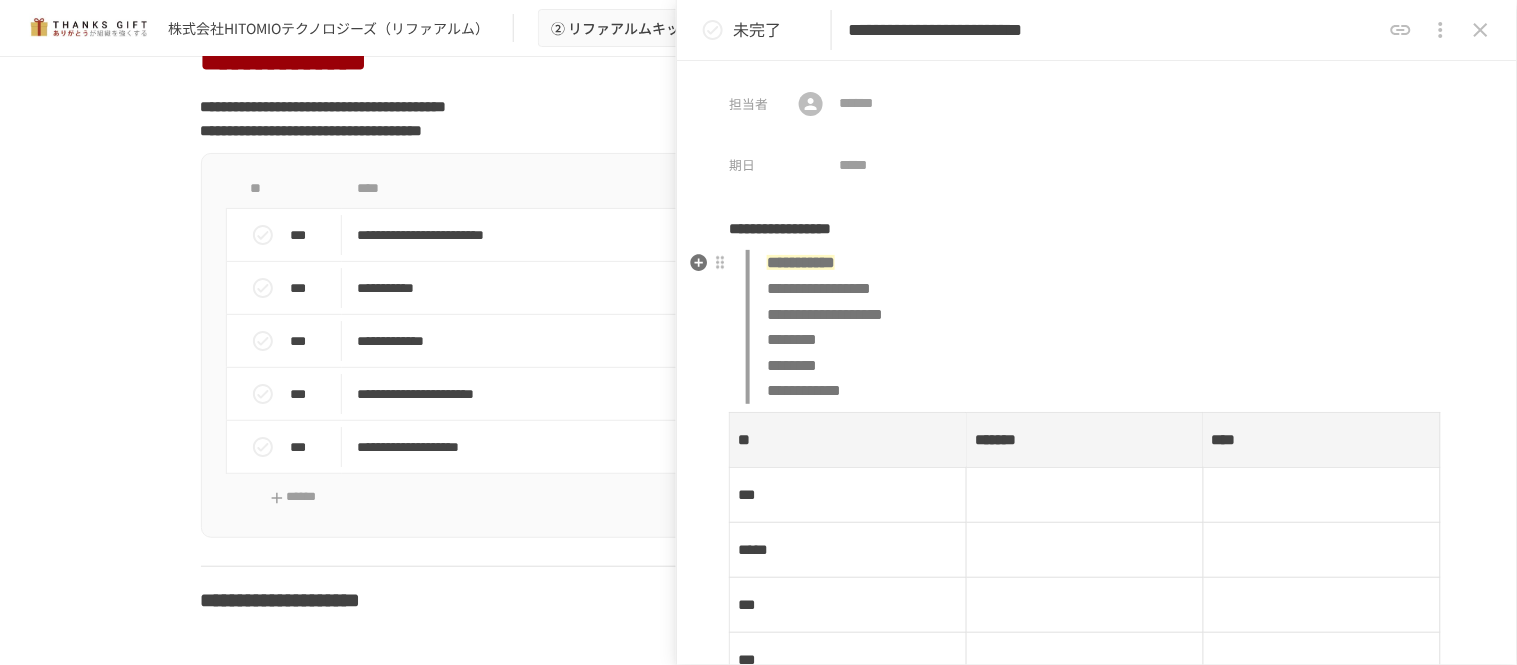 scroll, scrollTop: 222, scrollLeft: 0, axis: vertical 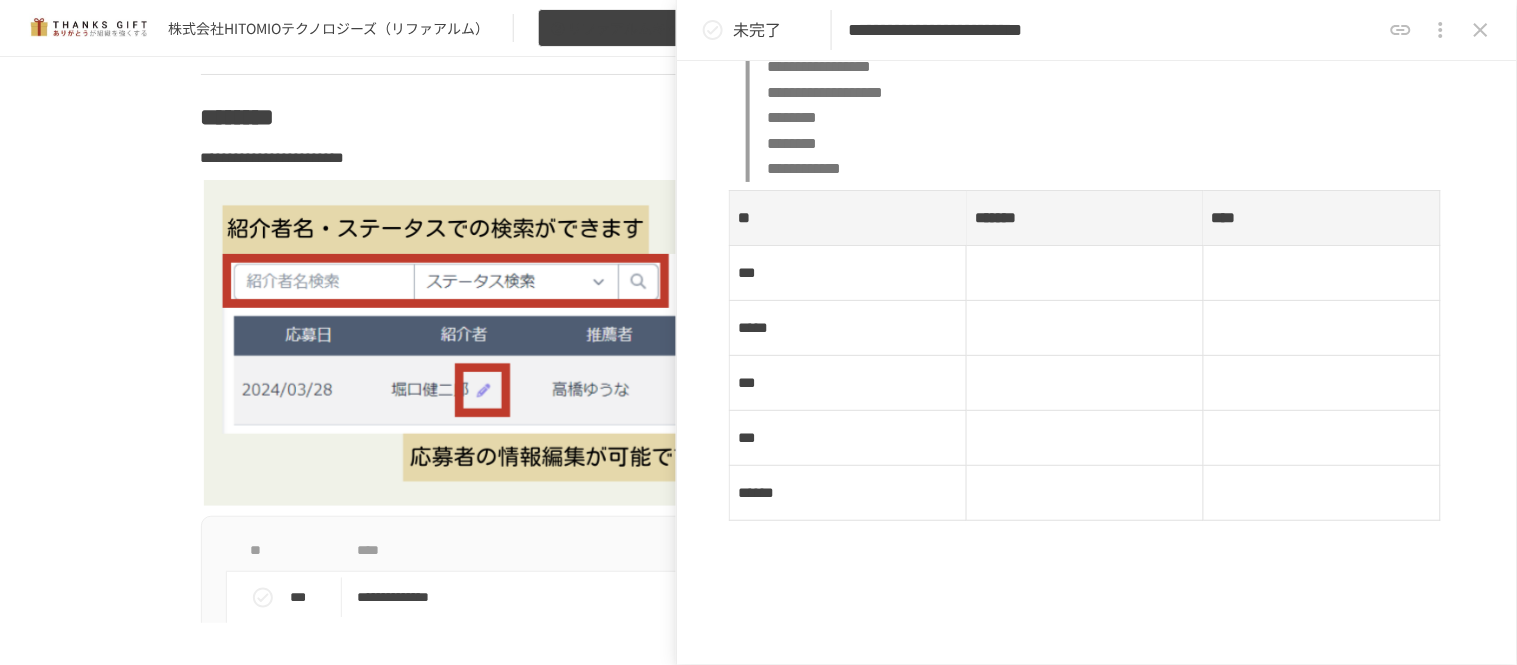 click on "② リファアルムキックオフmtg" at bounding box center (698, 28) 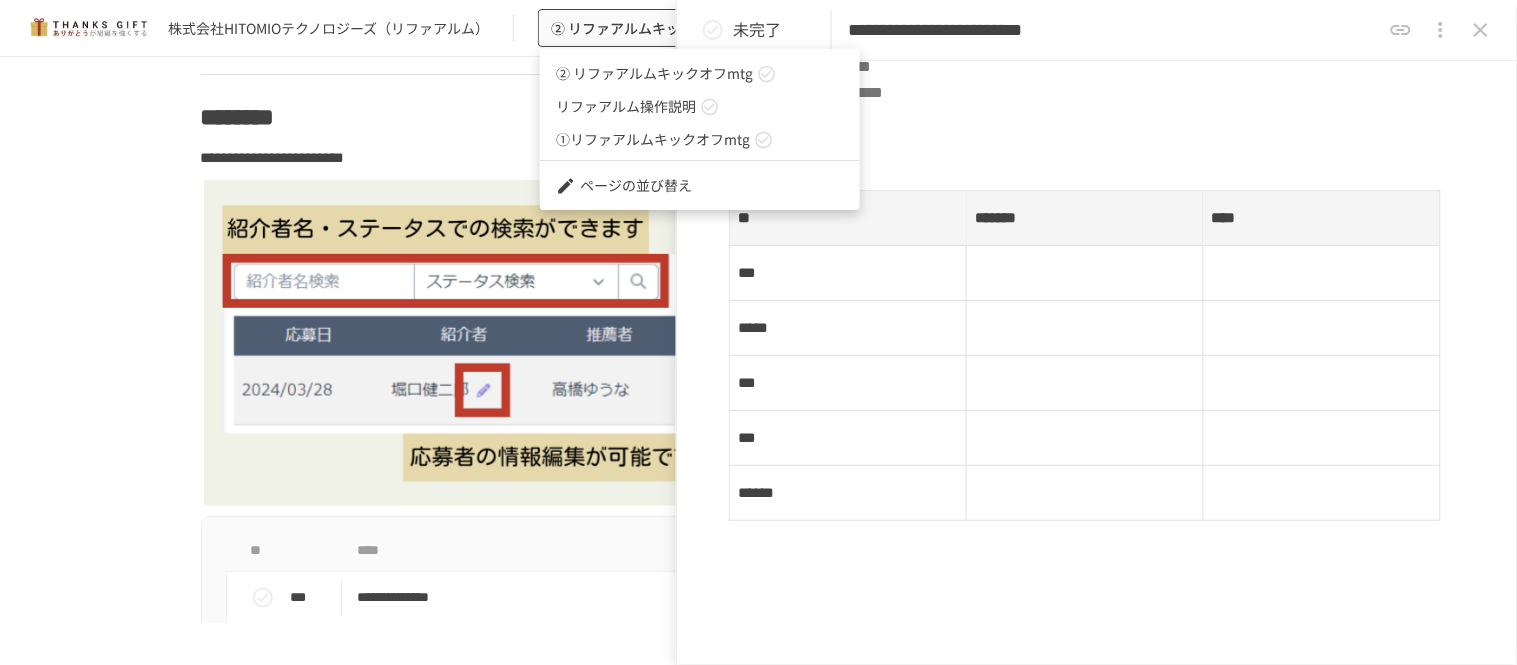click on "①リファアルムキックオフmtg" at bounding box center (653, 139) 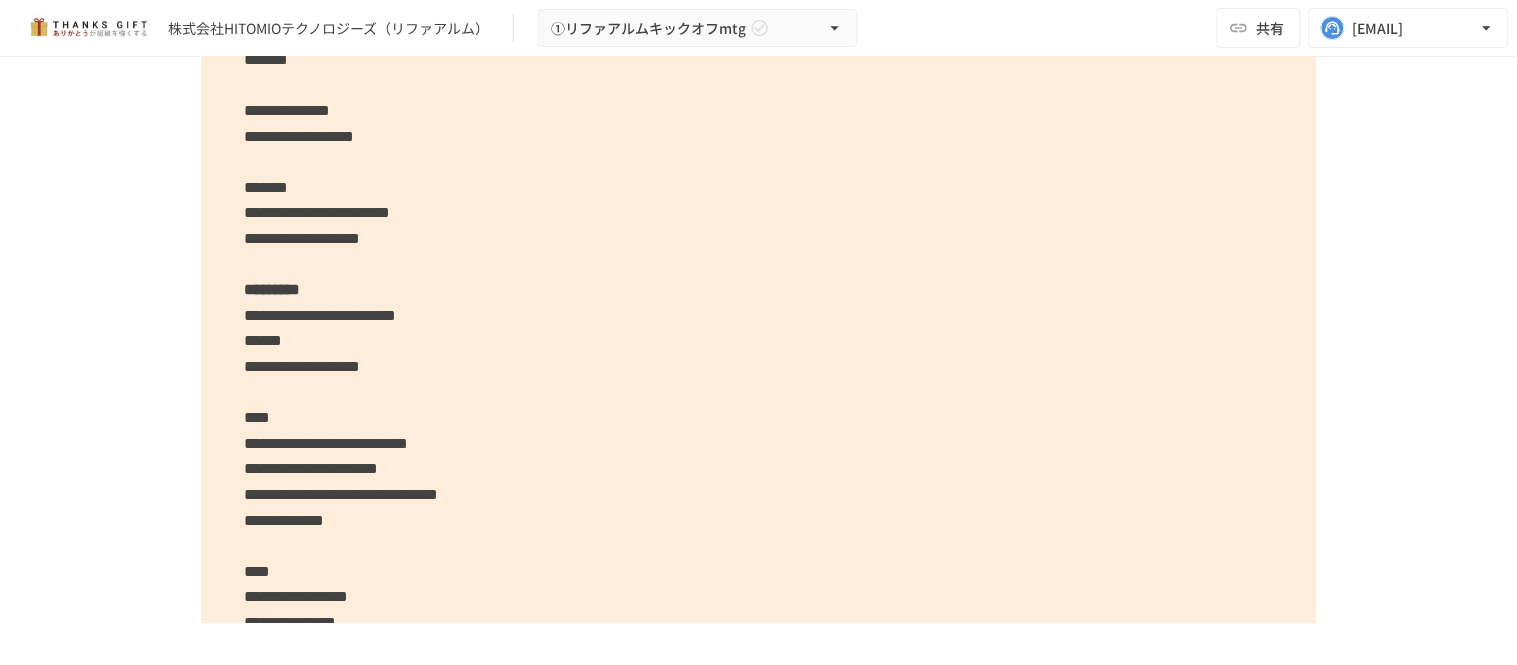 scroll, scrollTop: 4157, scrollLeft: 0, axis: vertical 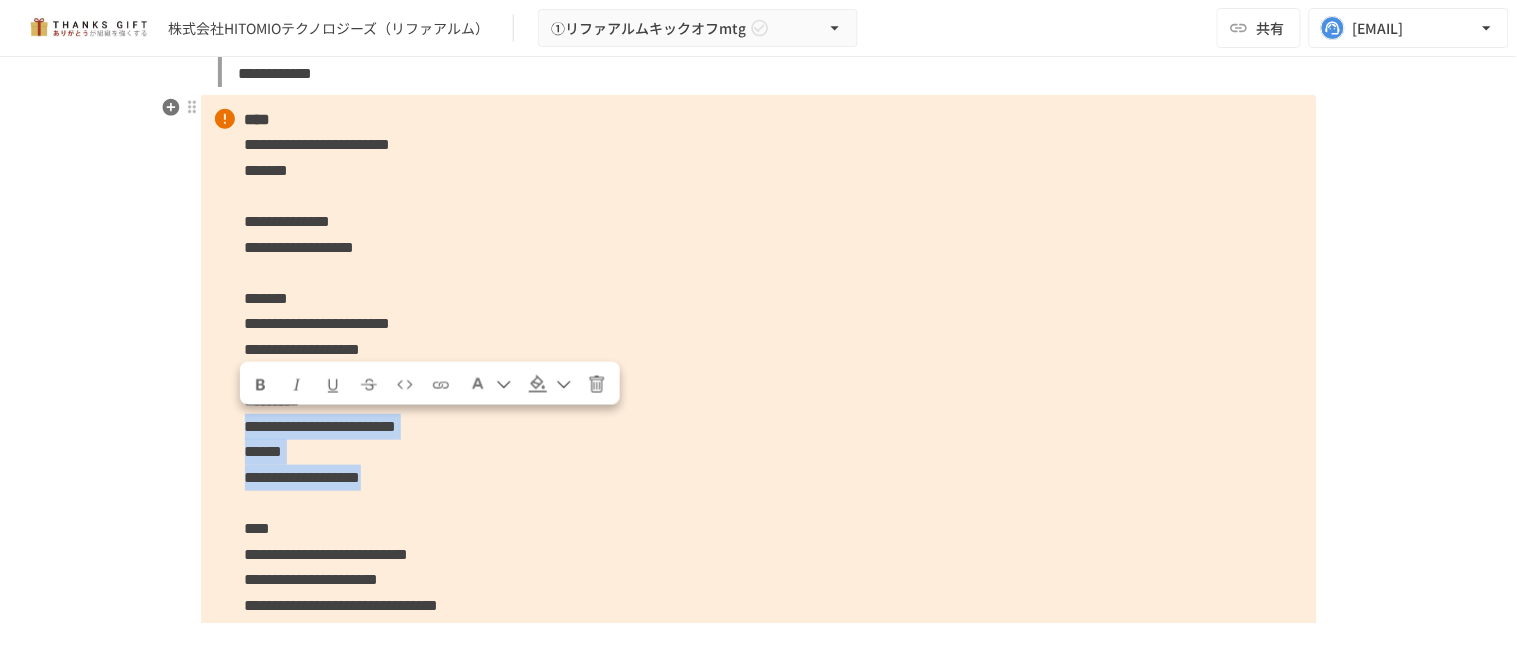 drag, startPoint x: 553, startPoint y: 471, endPoint x: 191, endPoint y: 450, distance: 362.6086 